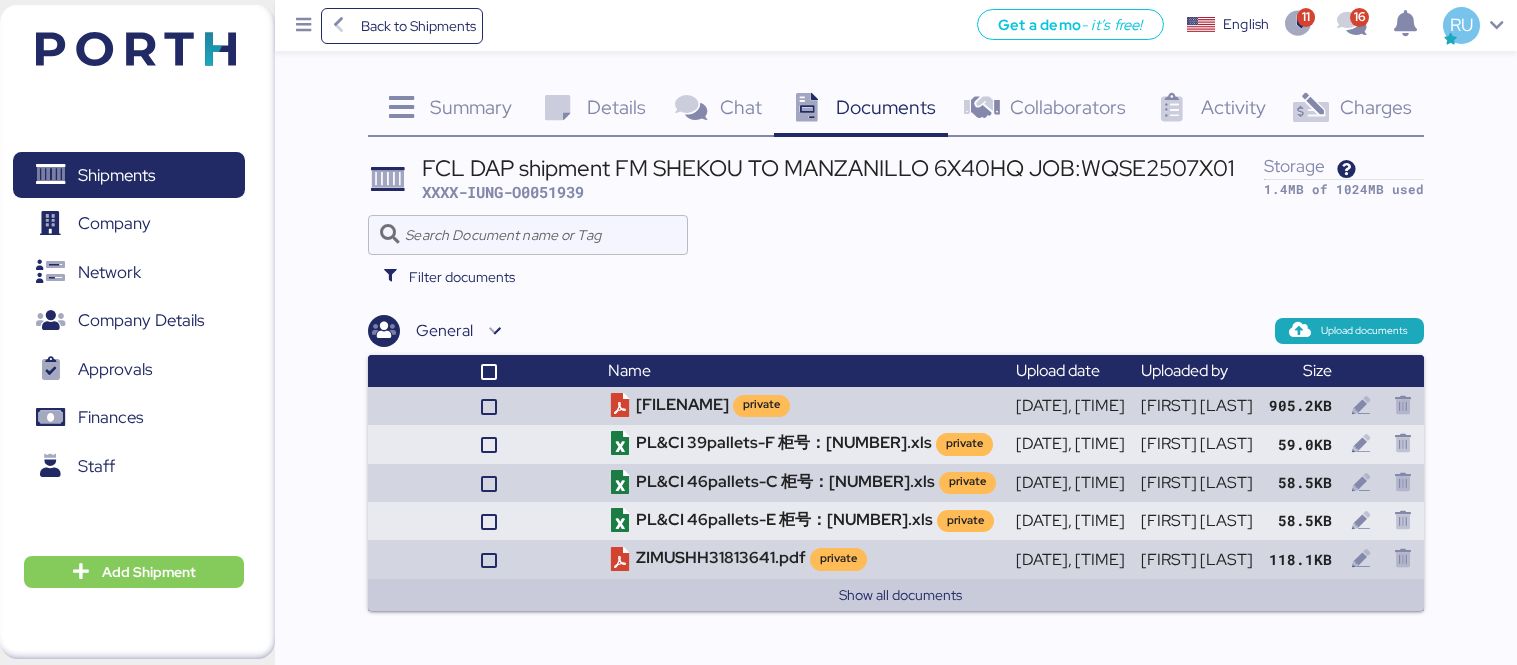 scroll, scrollTop: 0, scrollLeft: 0, axis: both 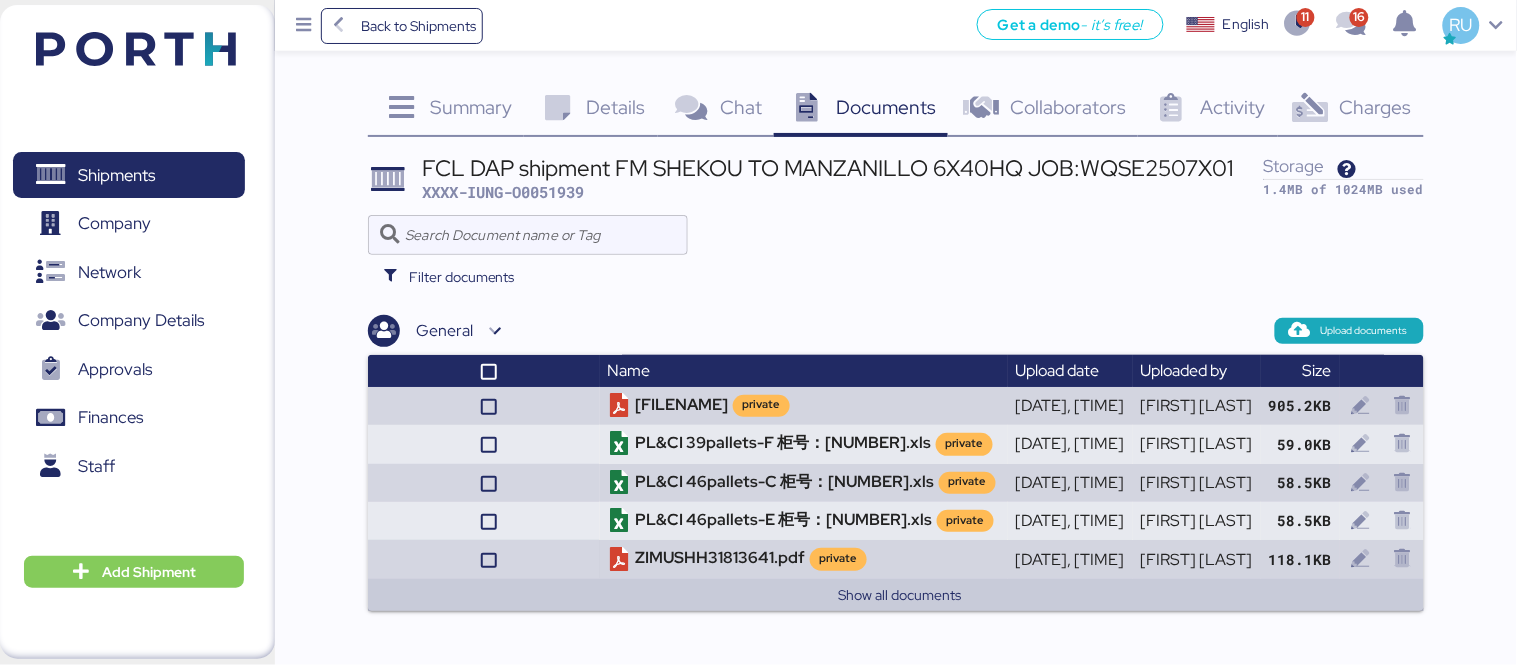 click on "Shipments 0   Company 0   Network 0   Company Details 0   Approvals 0   Finances 0   Staff 0   Add Shipment" at bounding box center (137, 332) 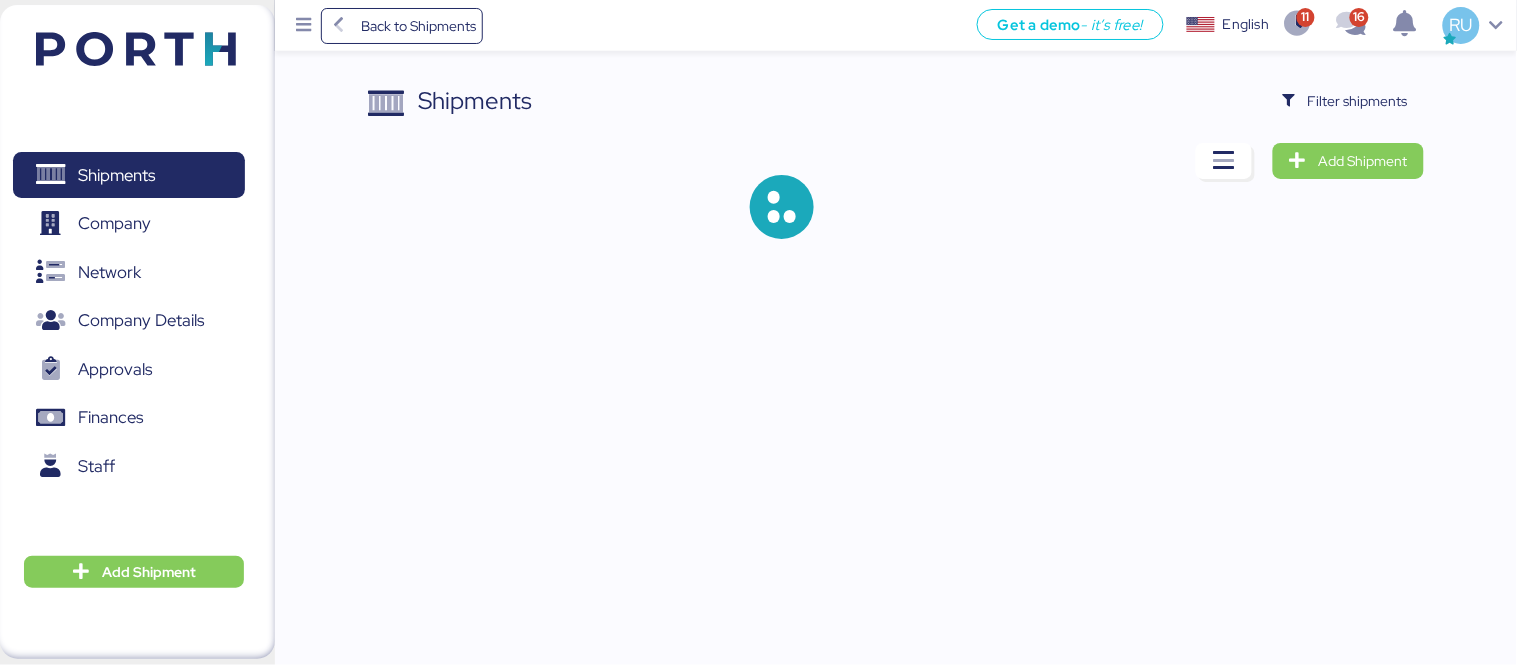 click on "Filter shipments" at bounding box center [1358, 101] 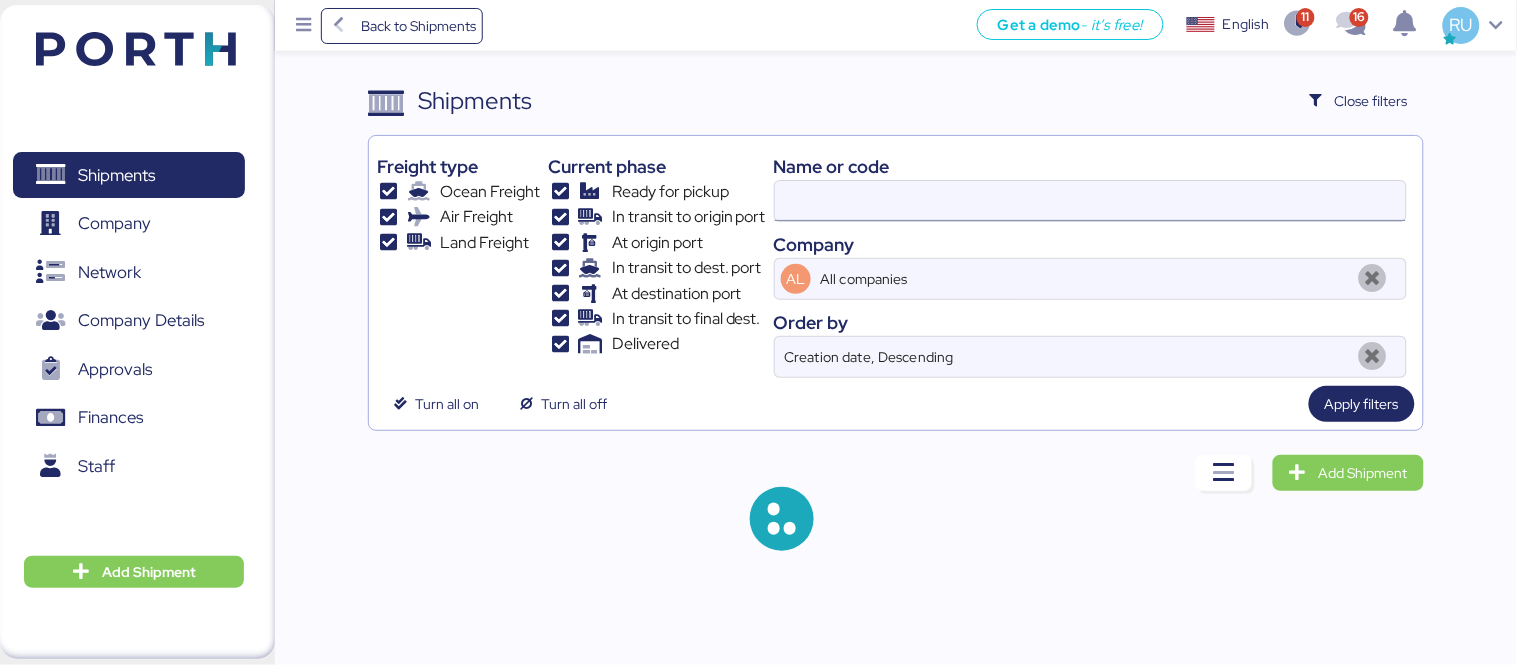 click at bounding box center [1090, 201] 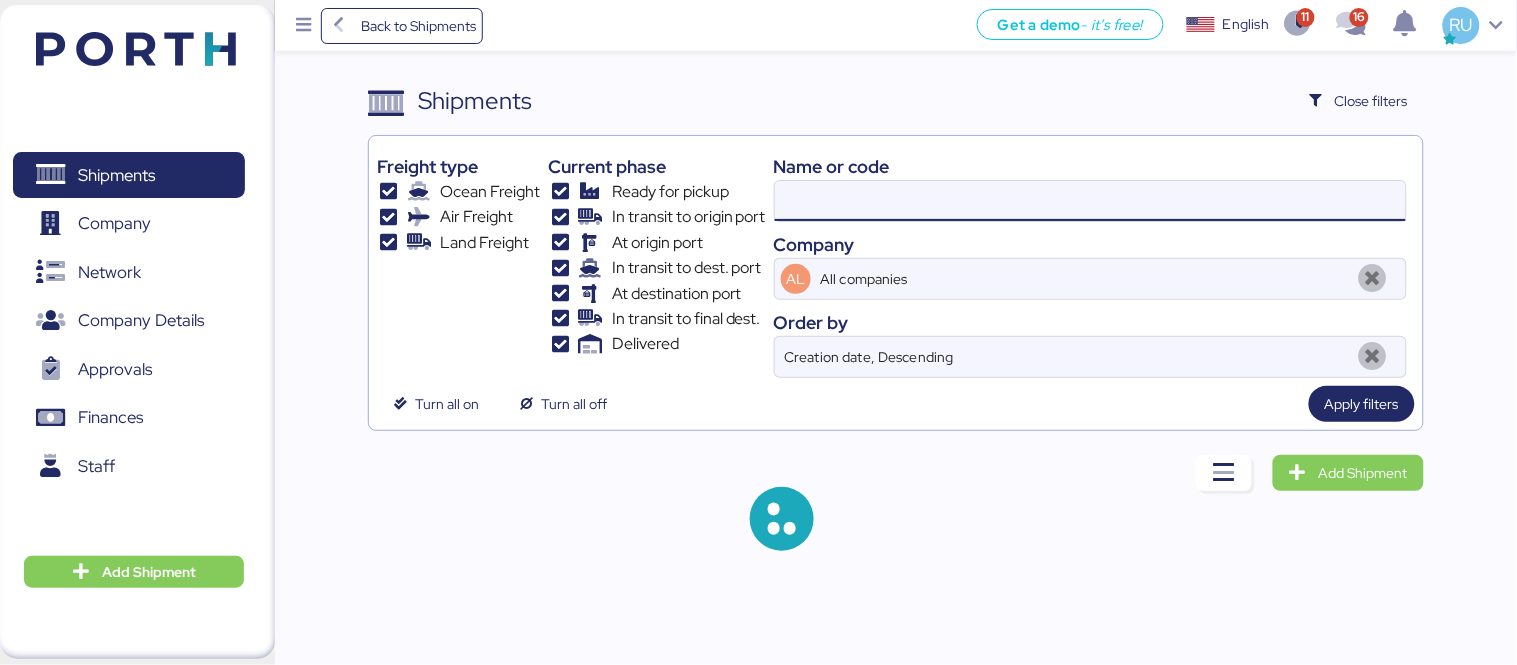 paste on "[NUMBER]" 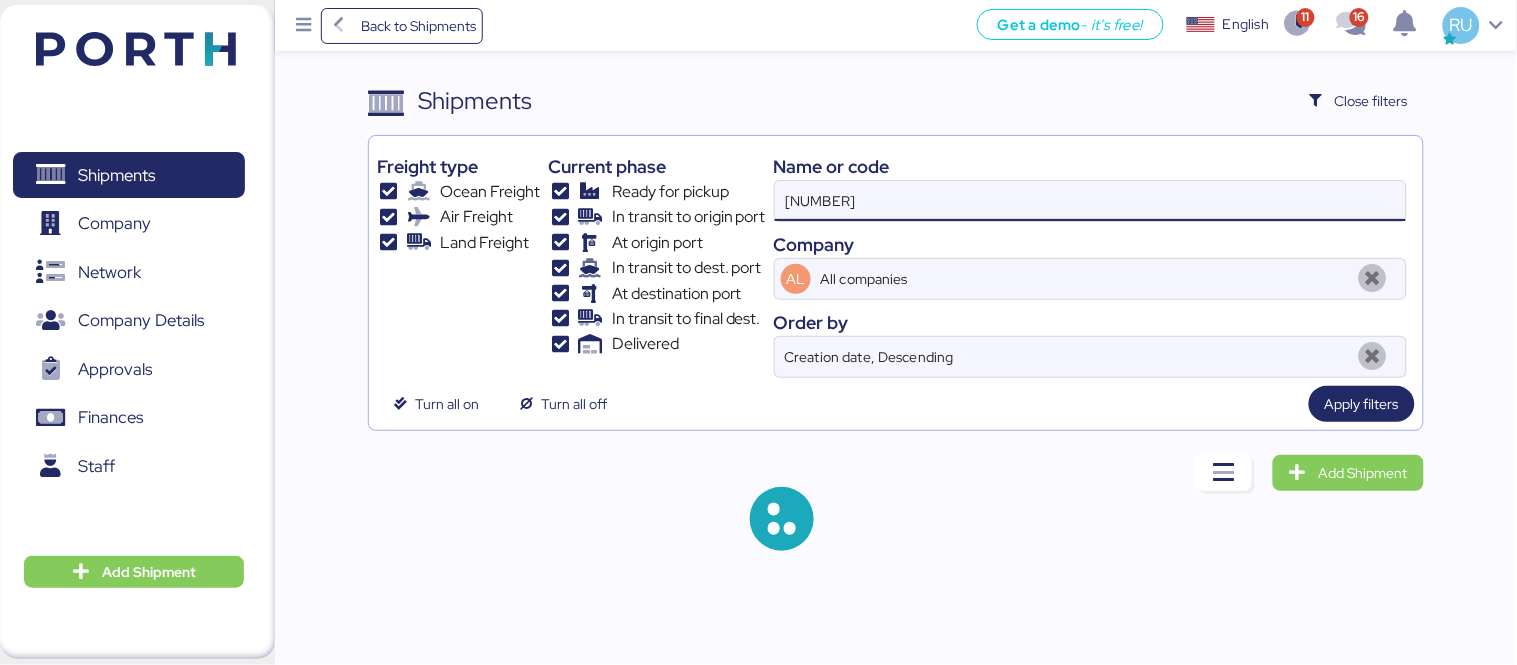 type on "[NUMBER]" 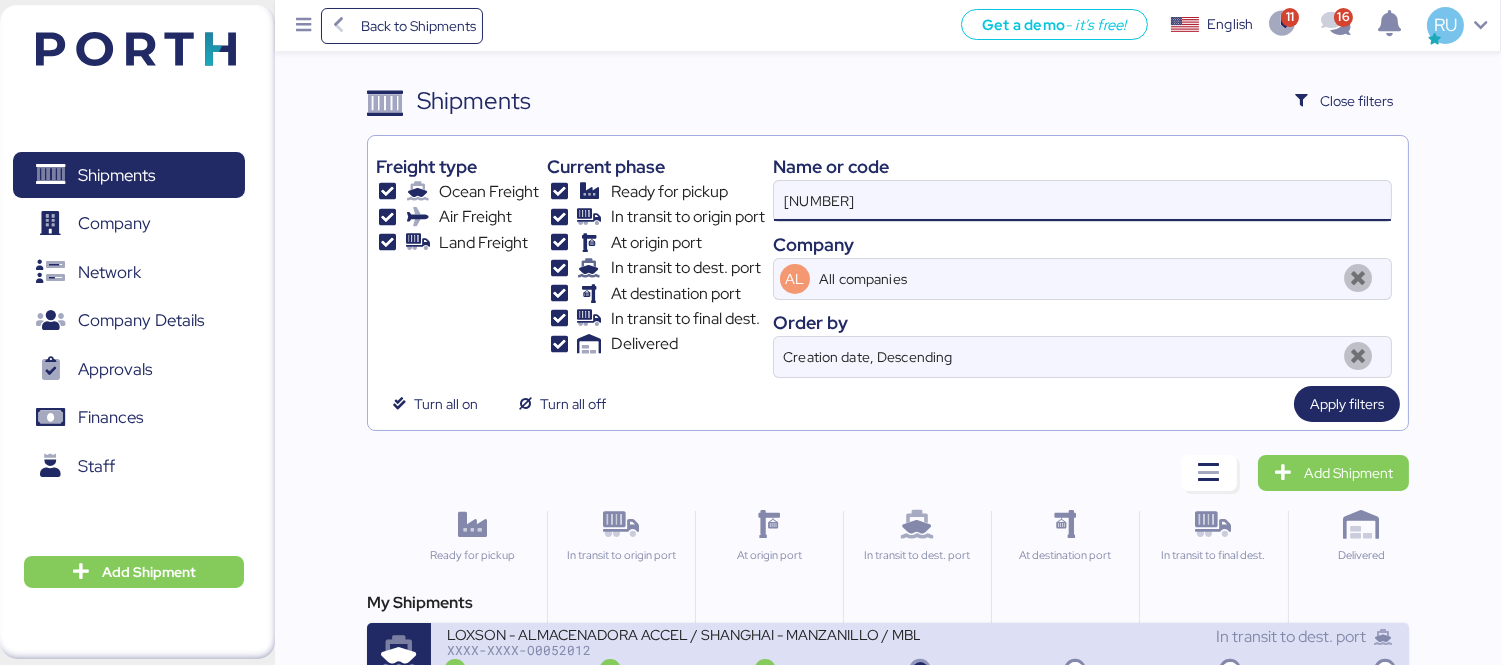 click on "LOXSON - ALMACENADORA ACCEL / SHANGHAI - MANZANILLO / MBL: [NUMBER] - HBL: [NUMBER] / 4X40HQ XXXX-XXXX-[NUMBER] In transit to dest. port" at bounding box center (920, 655) 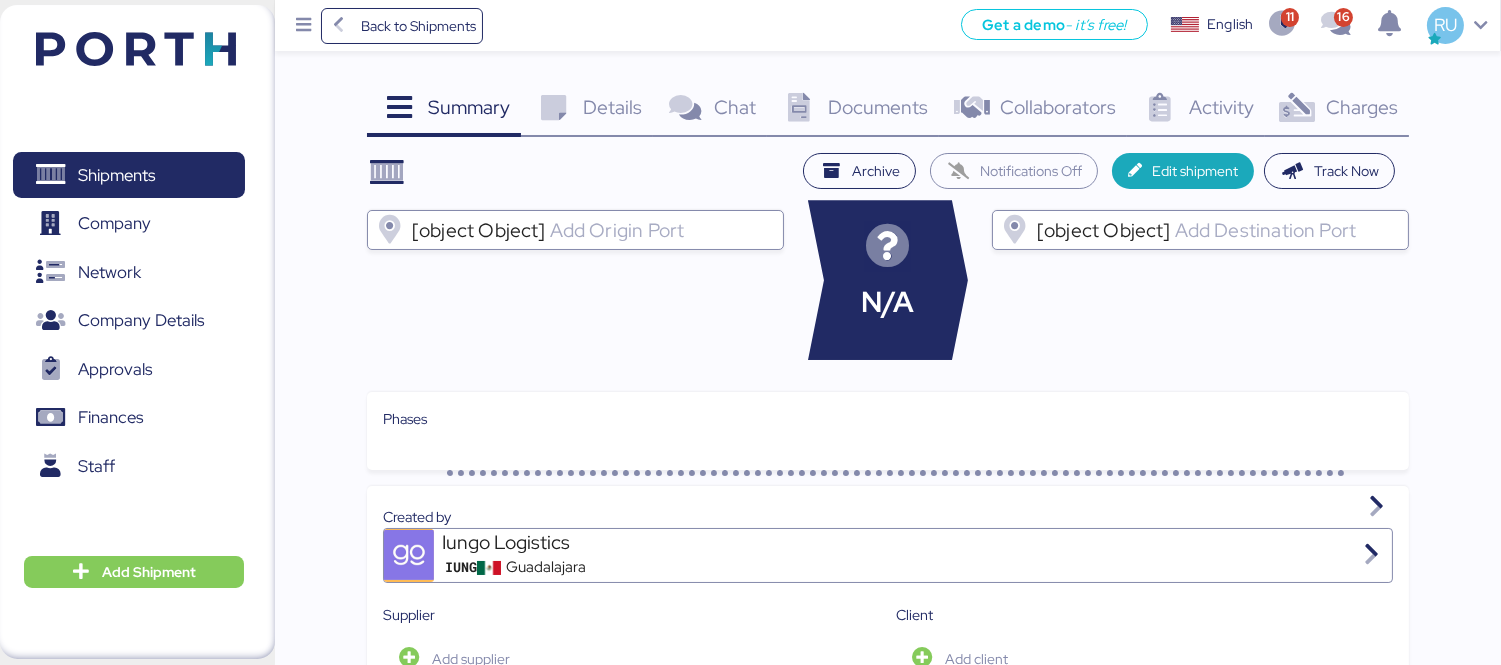 click on "Summary 0 Details 0 Chat 0 Documents 0 Collaborators 0 Activity 0 Charges 0 Archive Notifications Off Edit shipment Track Now [object Object] N/A [object Object] Phases Created by Iungo Logistics IUNG Guadalajara Supplier Add supplier Client Add client Customs broker Add broker Forwarder Add Forwarder Other Add other Documents Name 6424746700-[DATE].pdf private IN[NUMBER].PDF IN[NUMBER].PDF IN[NUMBER].PDF Material certificate for IN[NUMBER].PDF Show less documents Activity Messages" at bounding box center [750, 734] 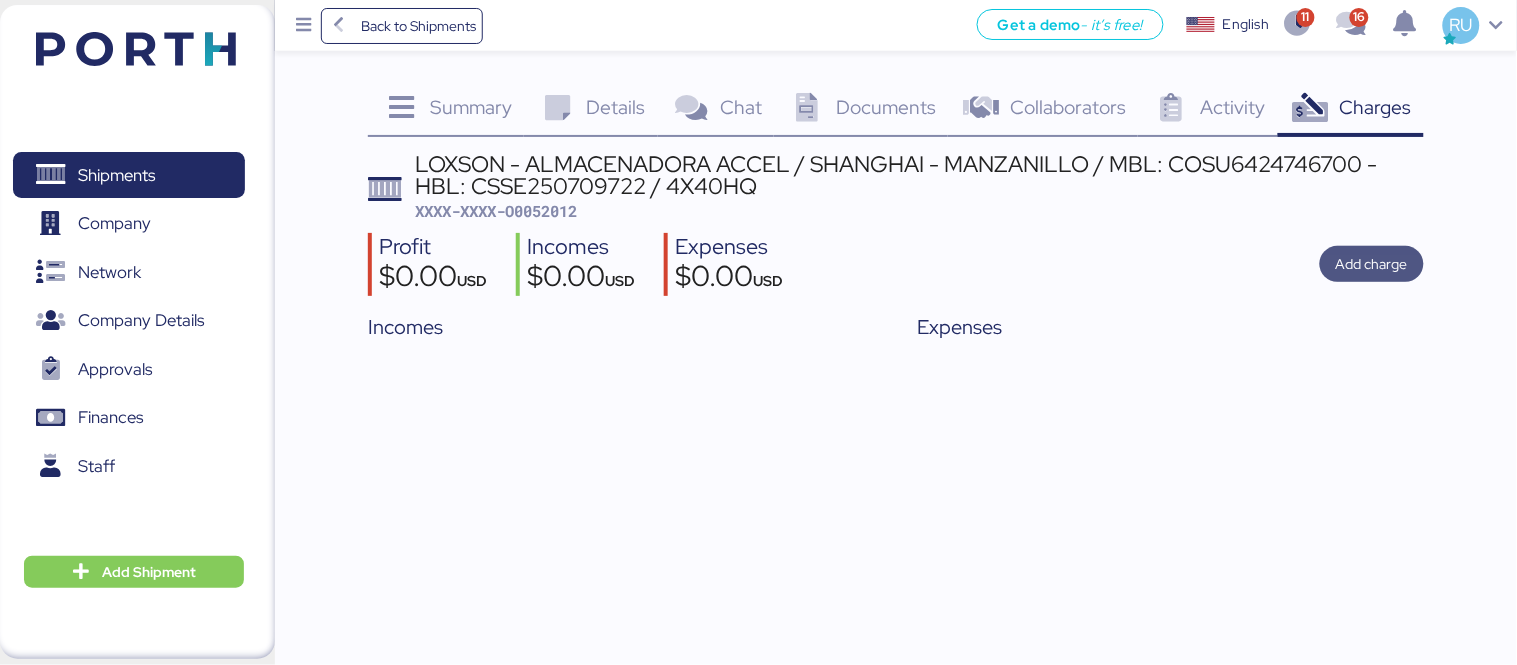 click on "Add charge" at bounding box center (1372, 264) 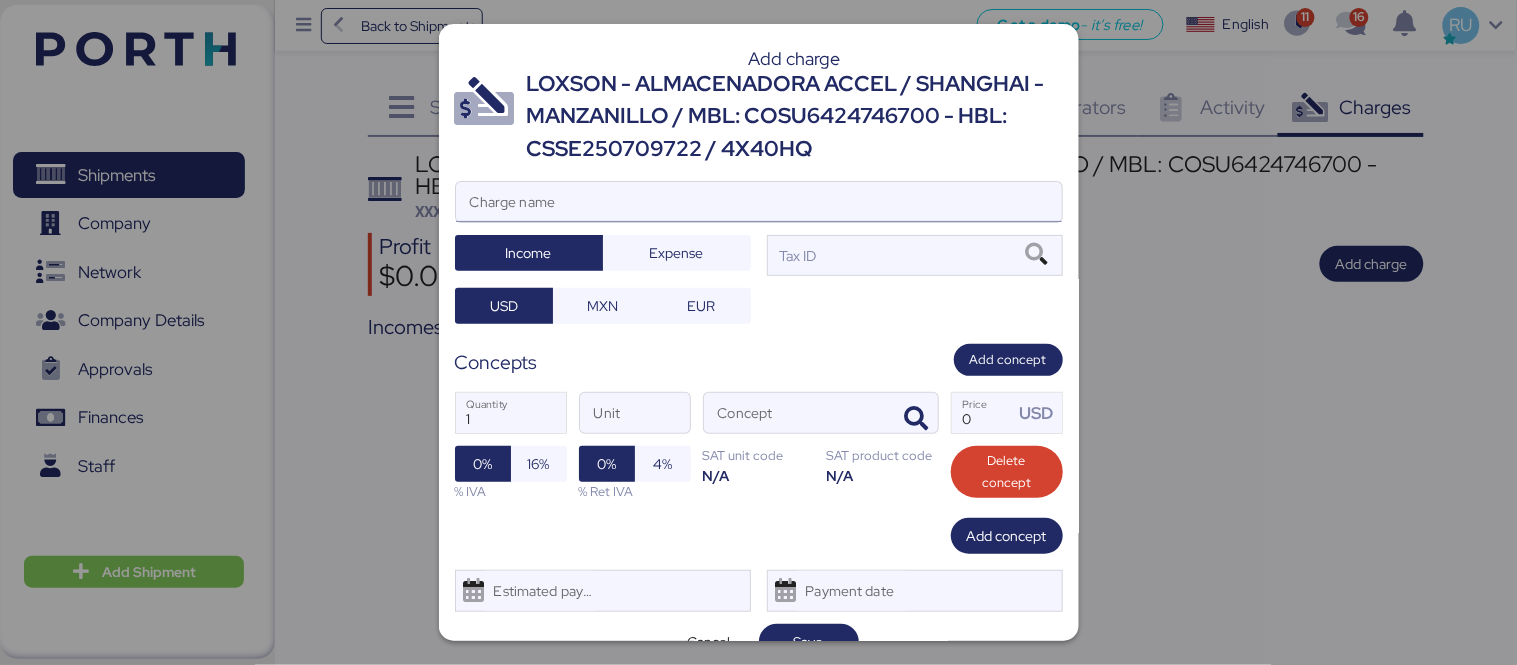 click on "Charge name" at bounding box center (759, 202) 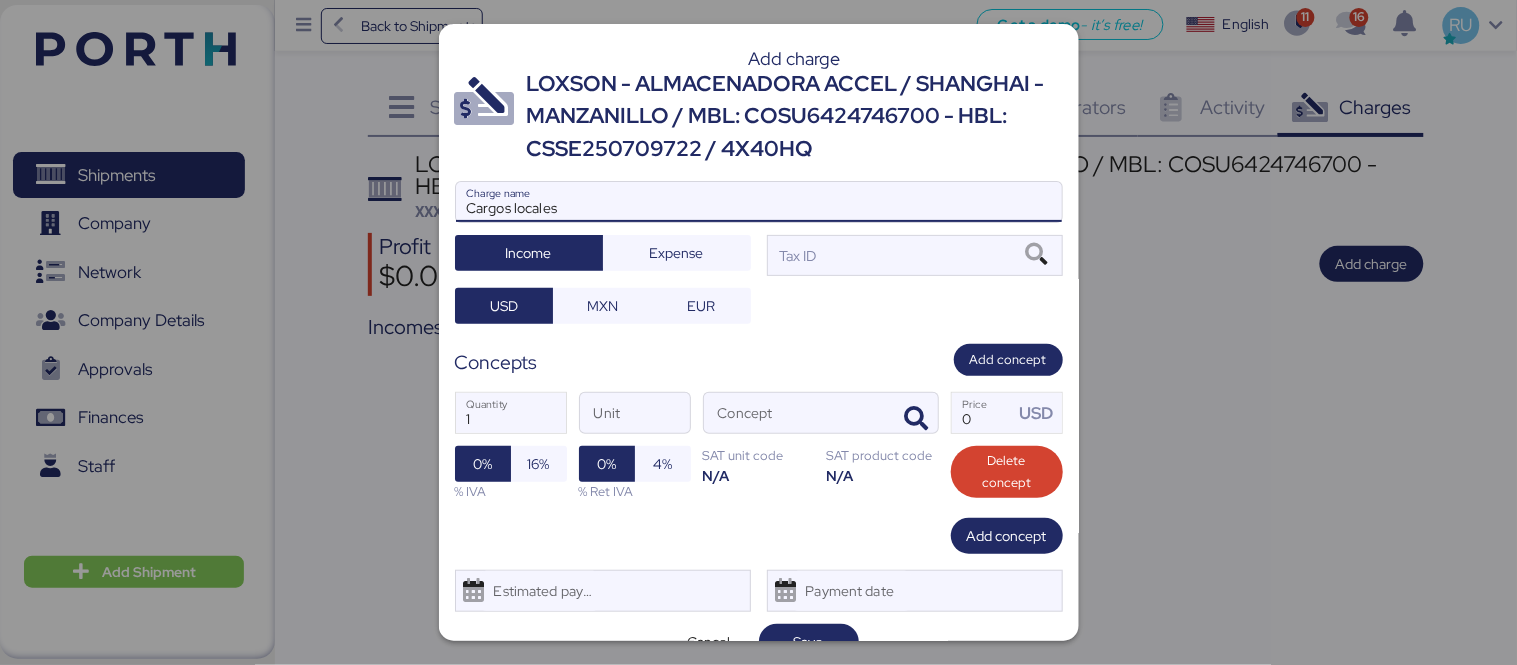 type on "Cargos locales" 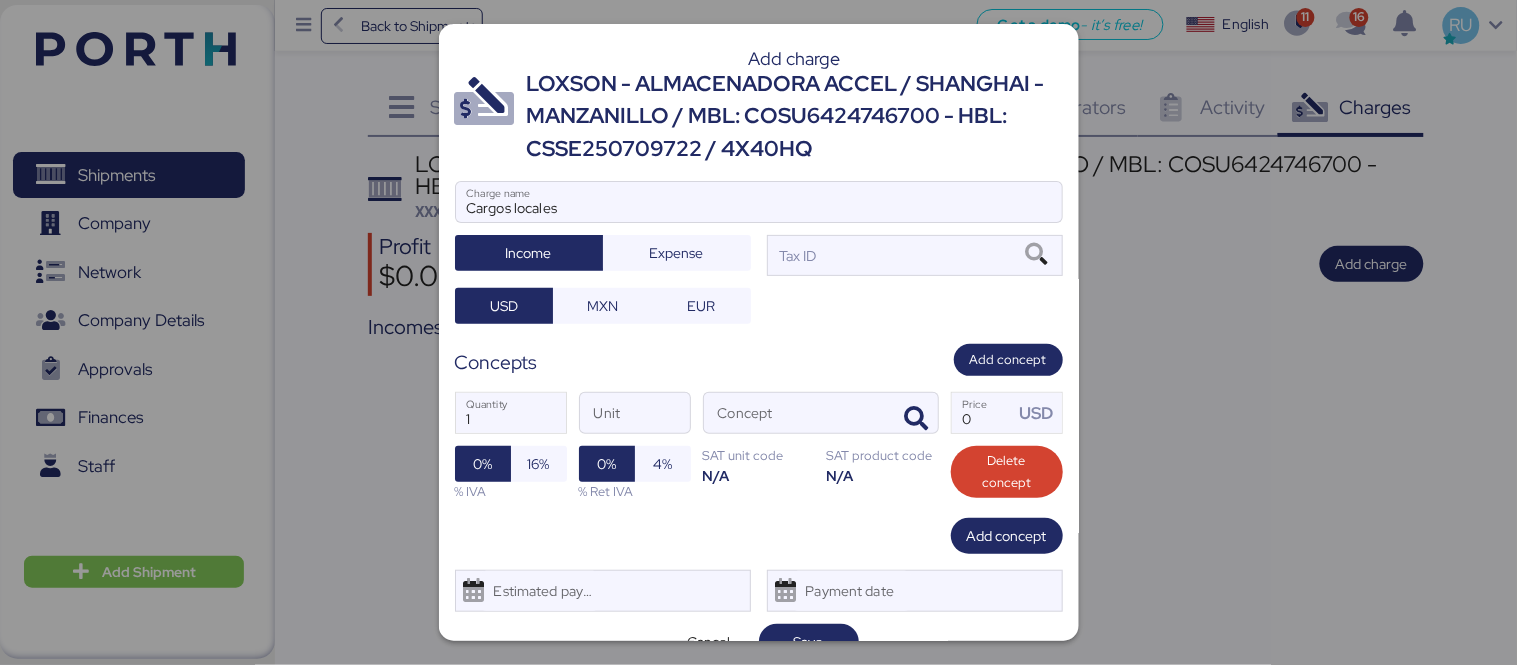click on "Cargos locales Charge name Income Expense Tax ID USD MXN EUR" at bounding box center [759, 252] 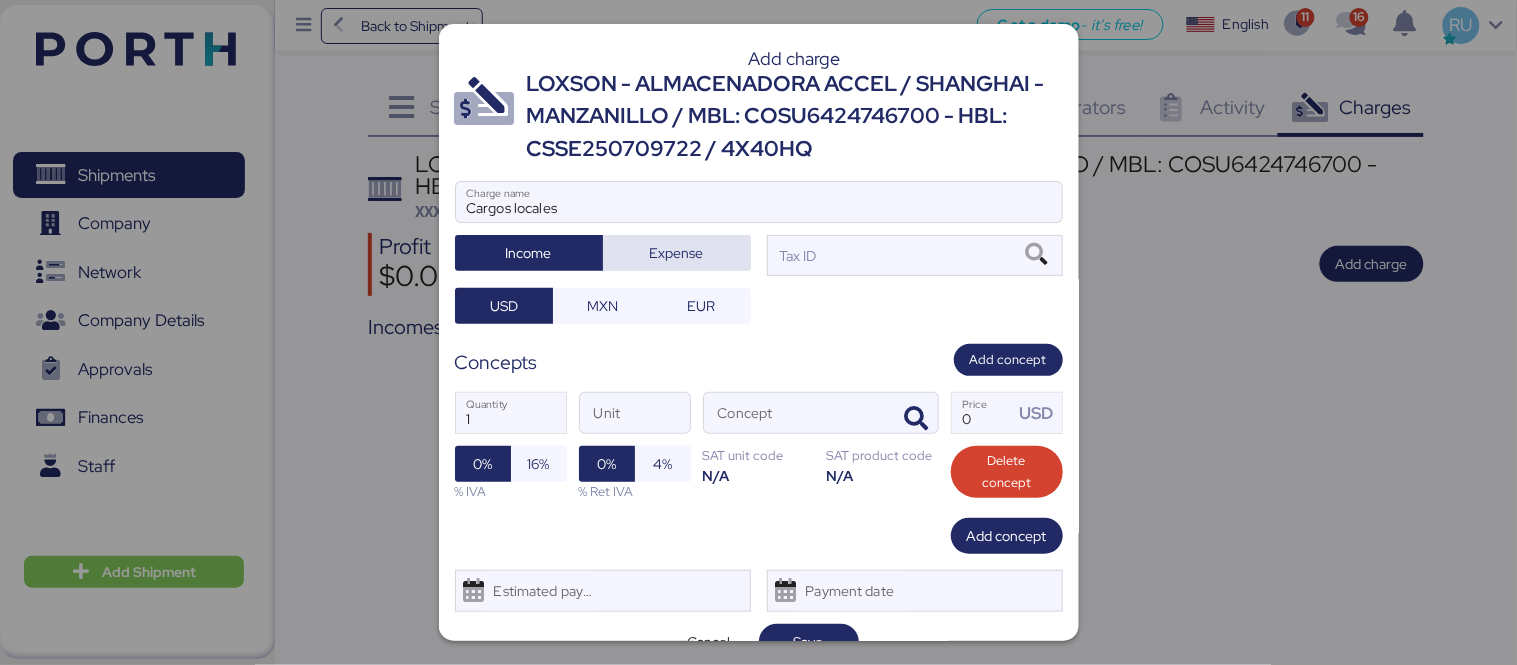 click on "Expense" at bounding box center [677, 253] 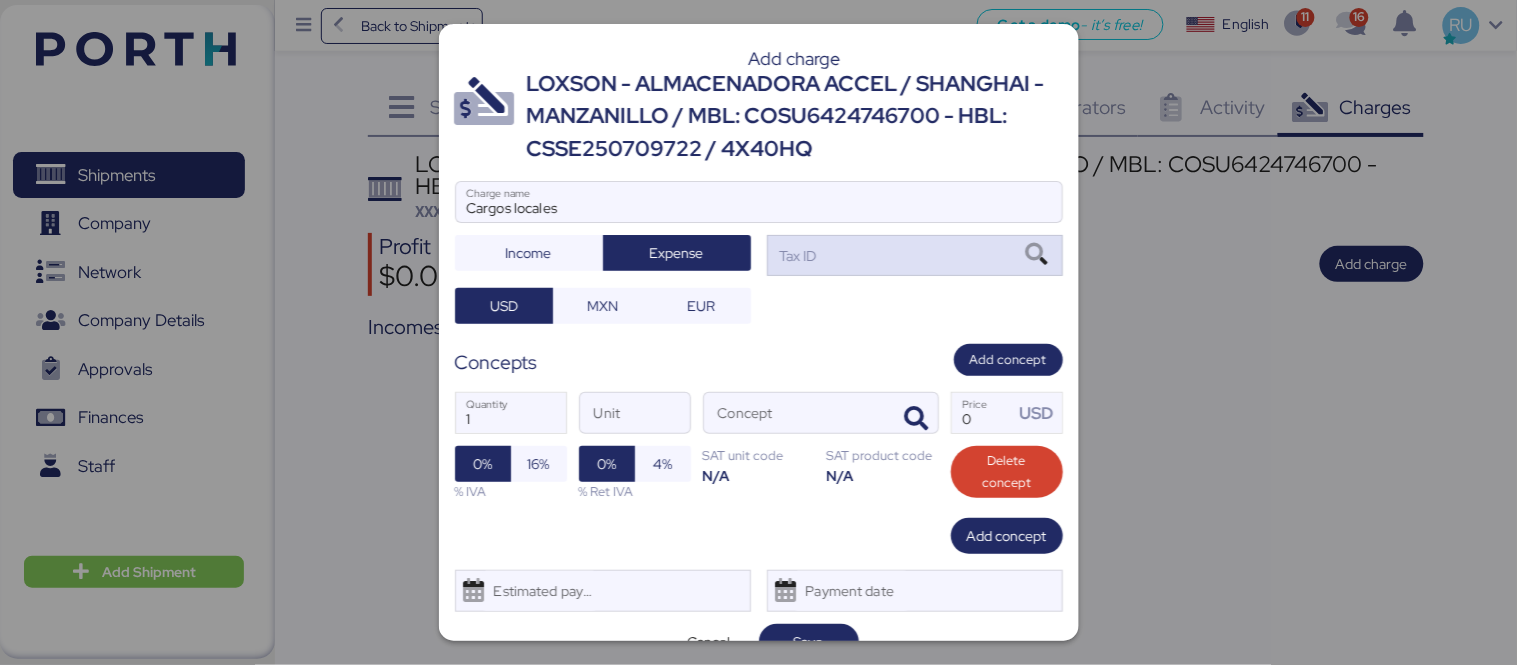 click on "Tax ID" at bounding box center [915, 255] 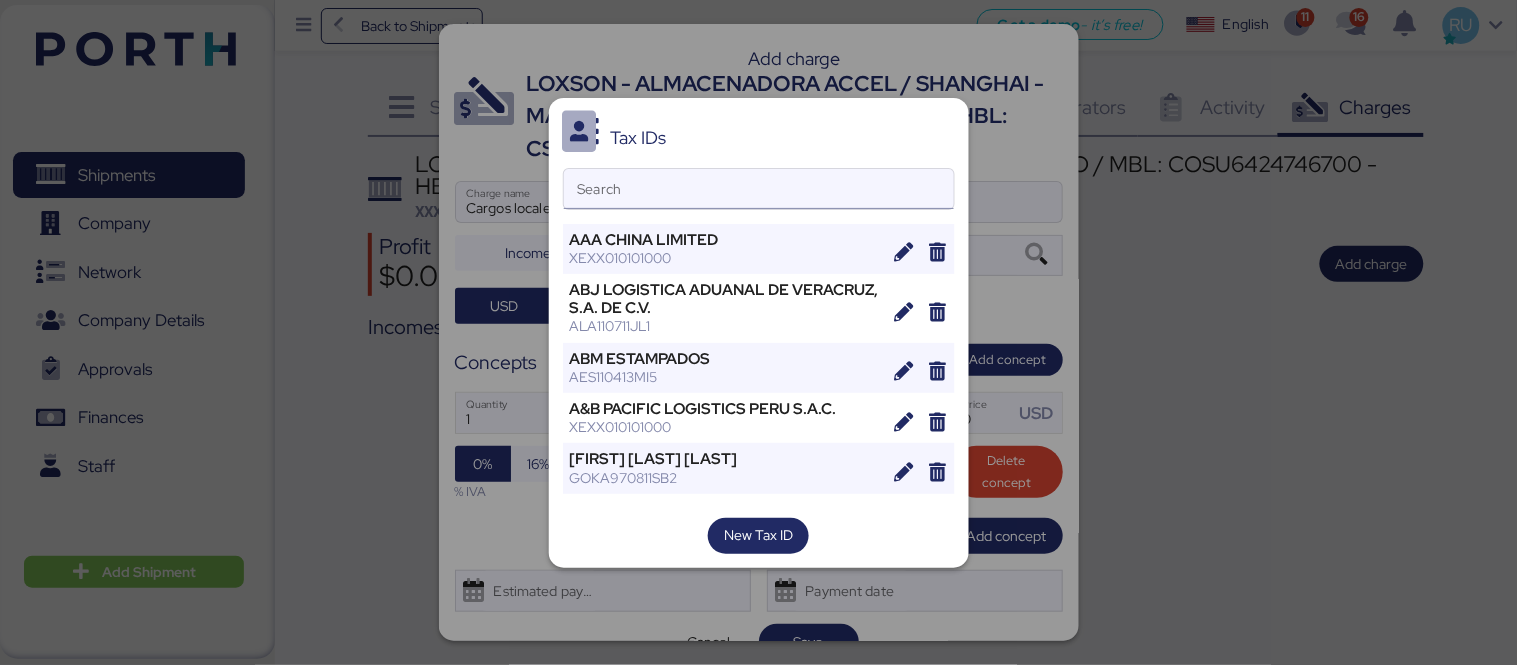 click on "Search" at bounding box center [759, 189] 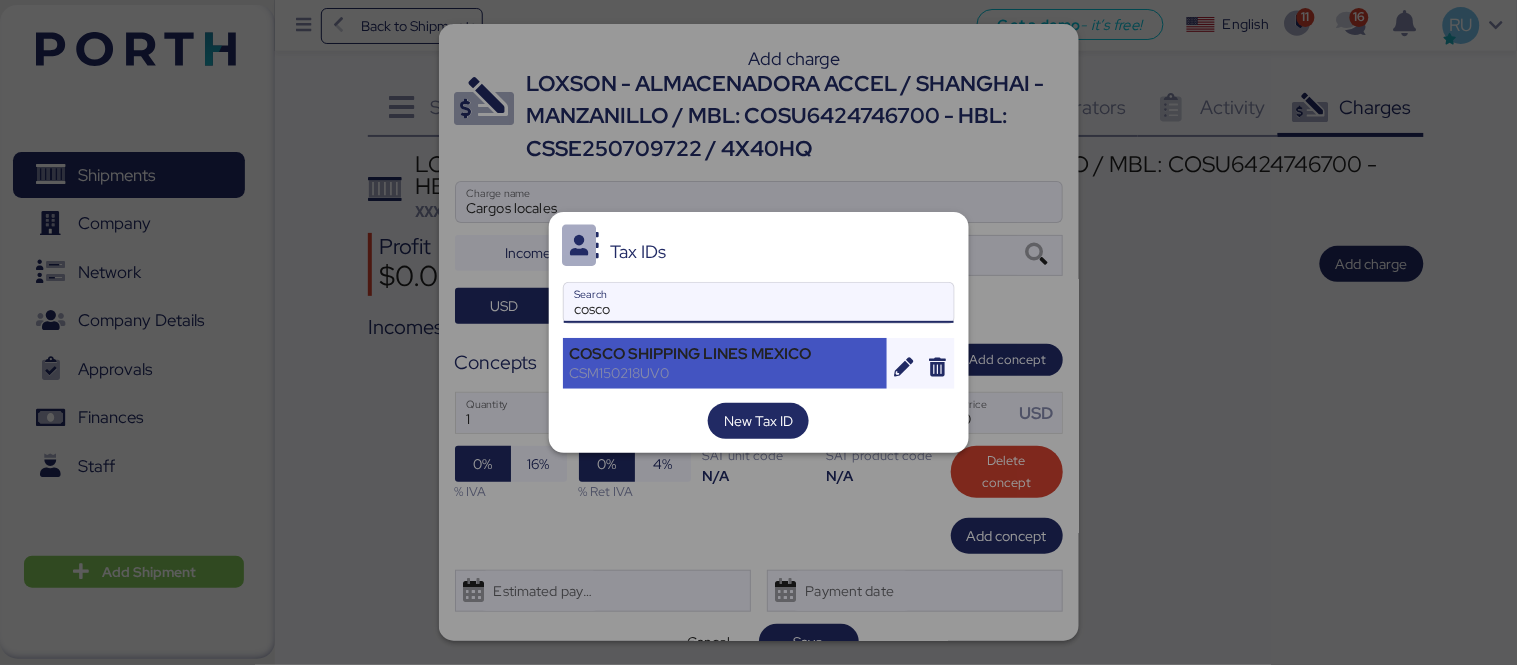 type on "cosco" 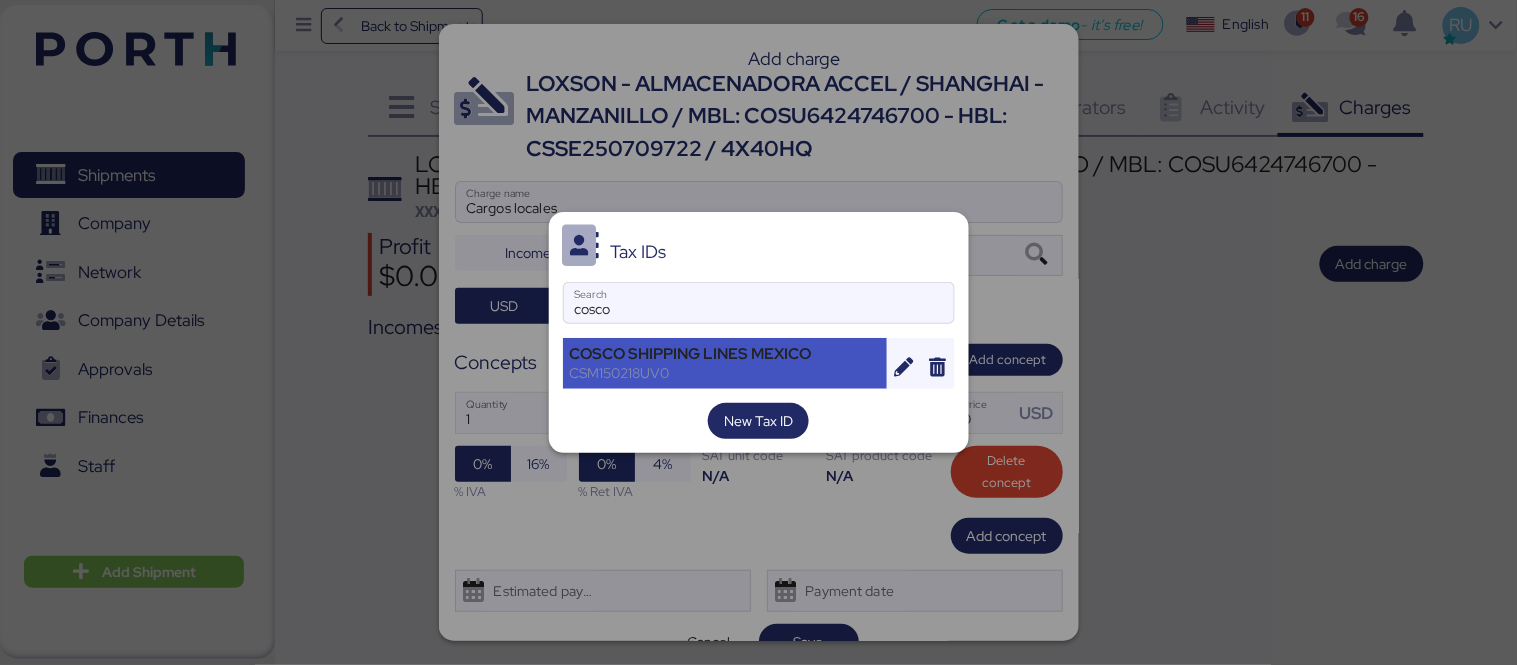 click on "COSCO SHIPPING LINES MEXICO [TAX_ID]" at bounding box center [725, 363] 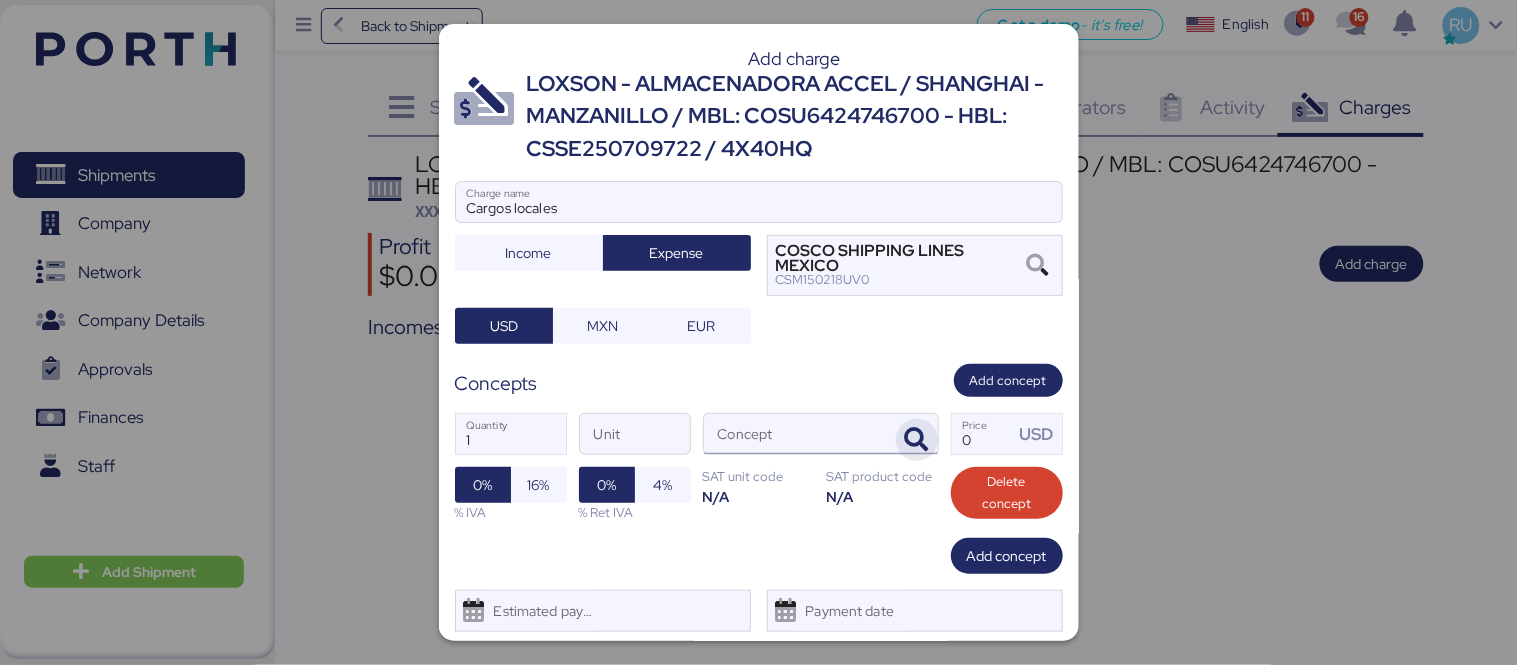 click at bounding box center [917, 440] 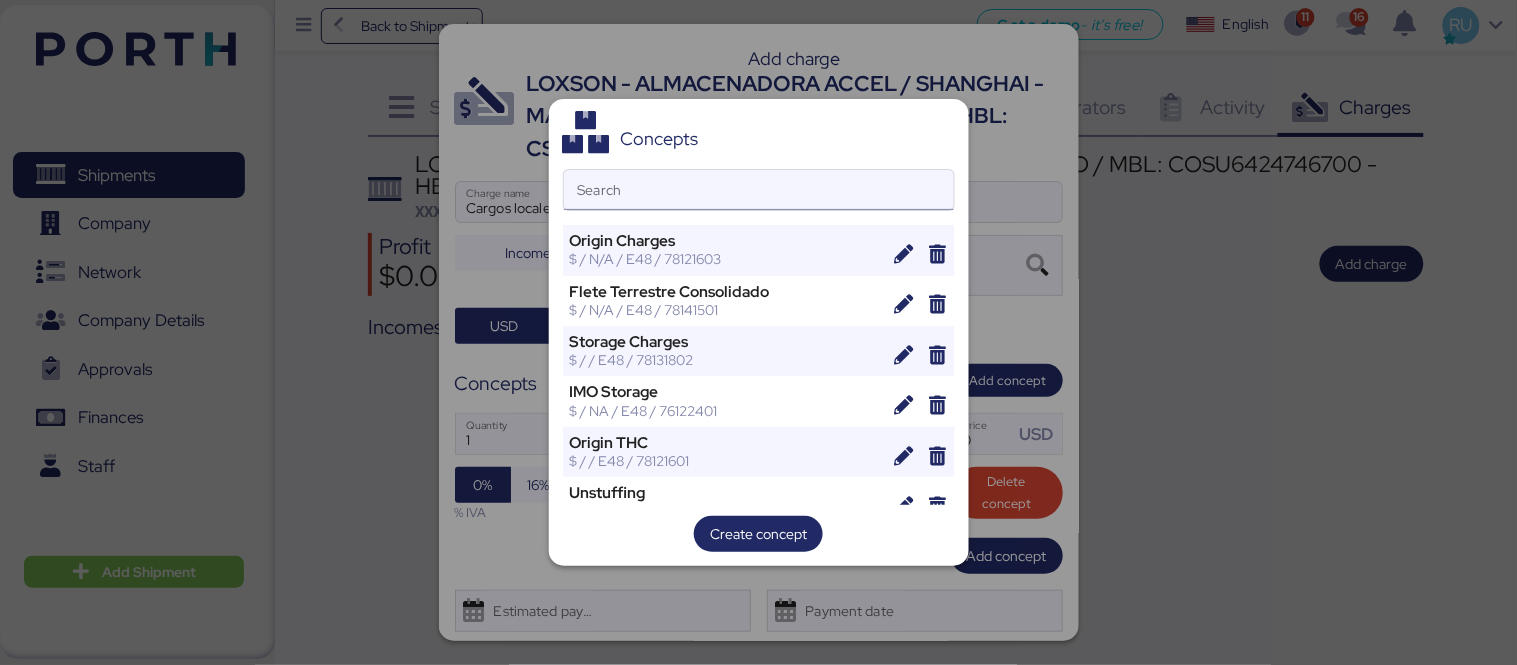 click on "Search" at bounding box center [759, 190] 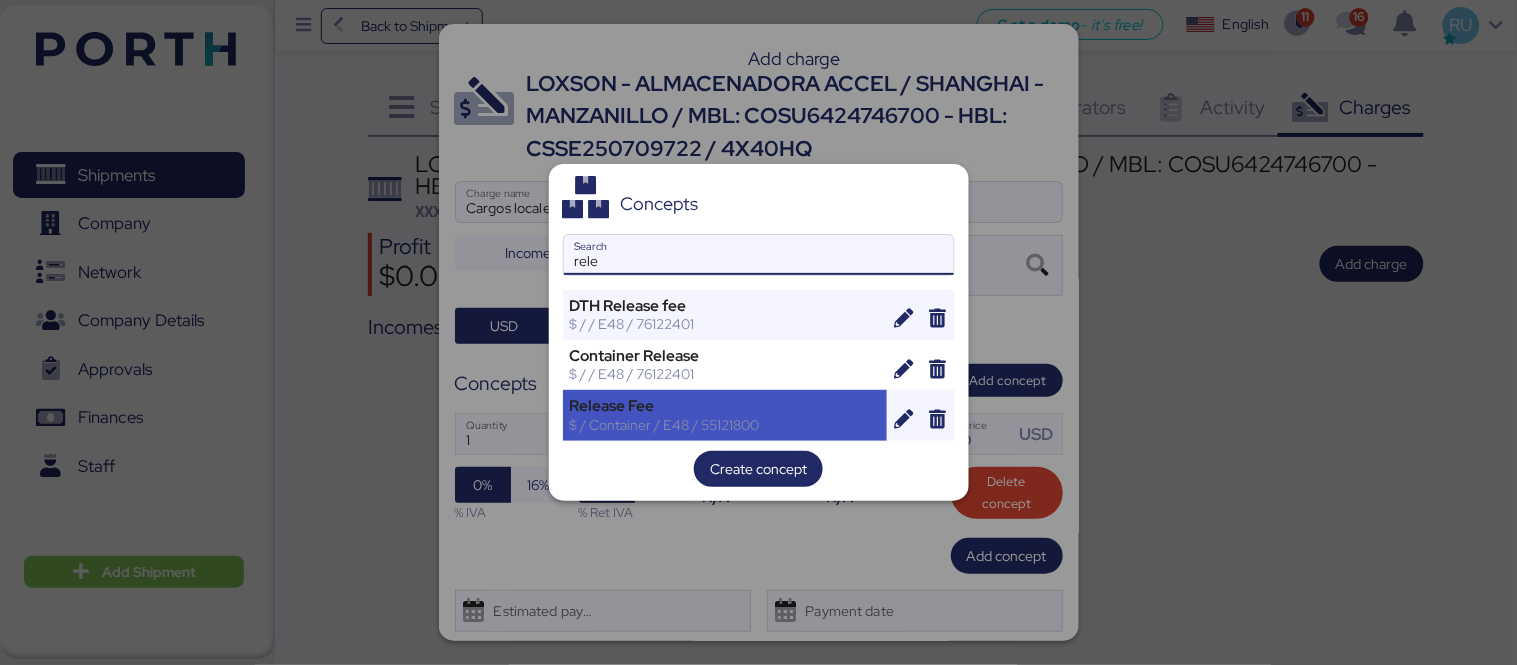 type on "rele" 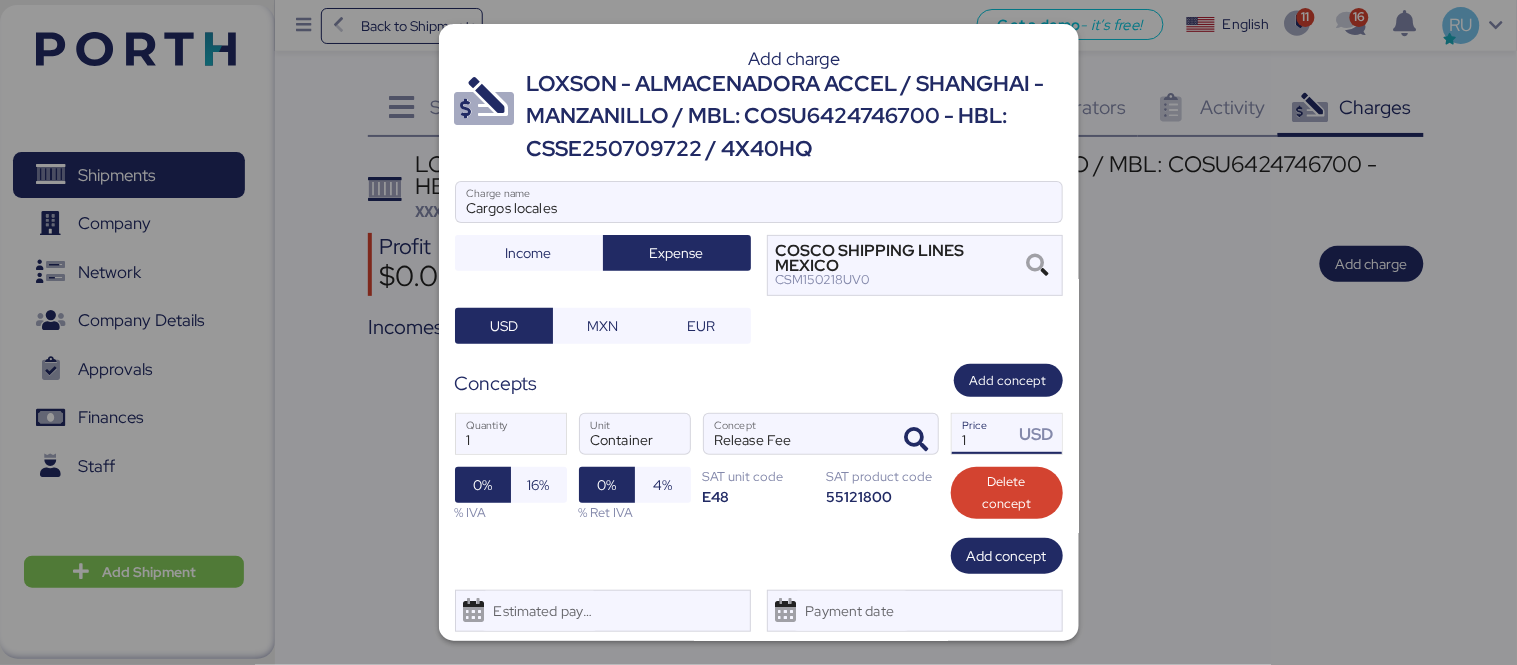 click on "1" at bounding box center (983, 434) 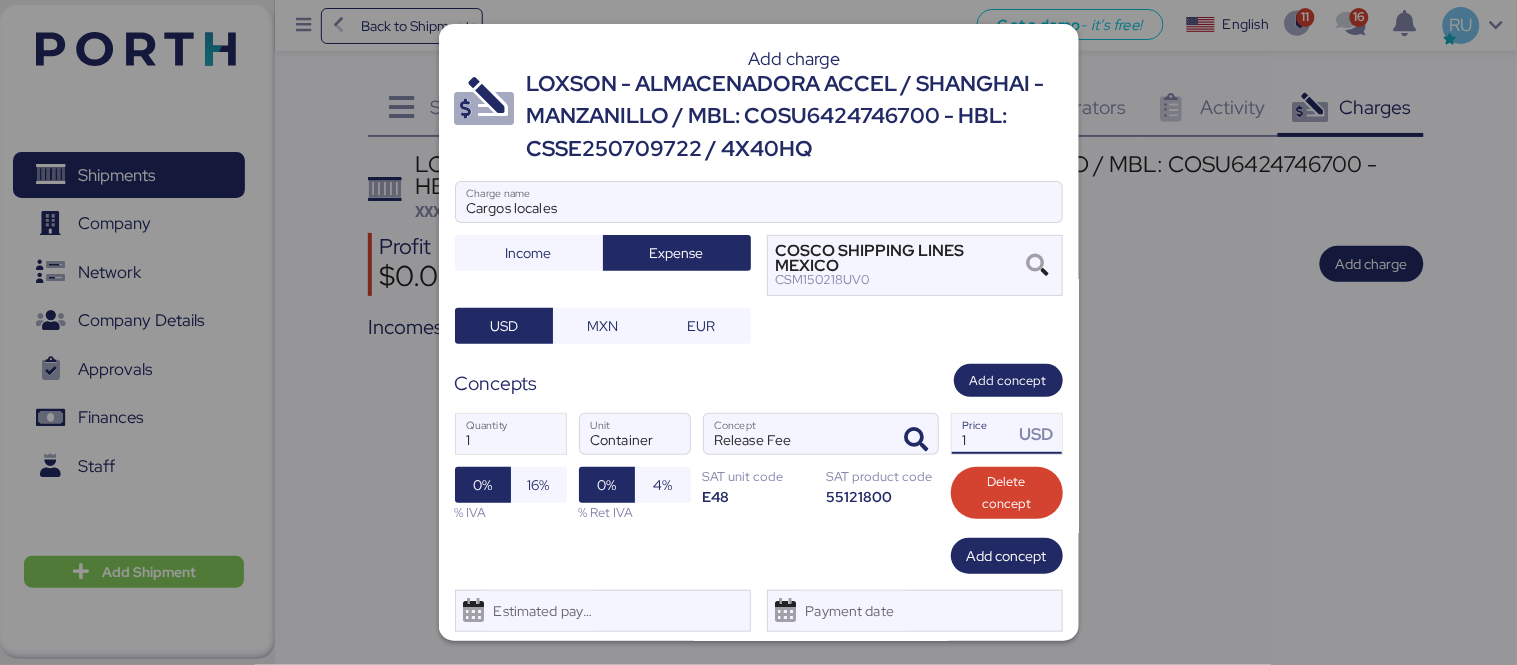 scroll, scrollTop: 52, scrollLeft: 0, axis: vertical 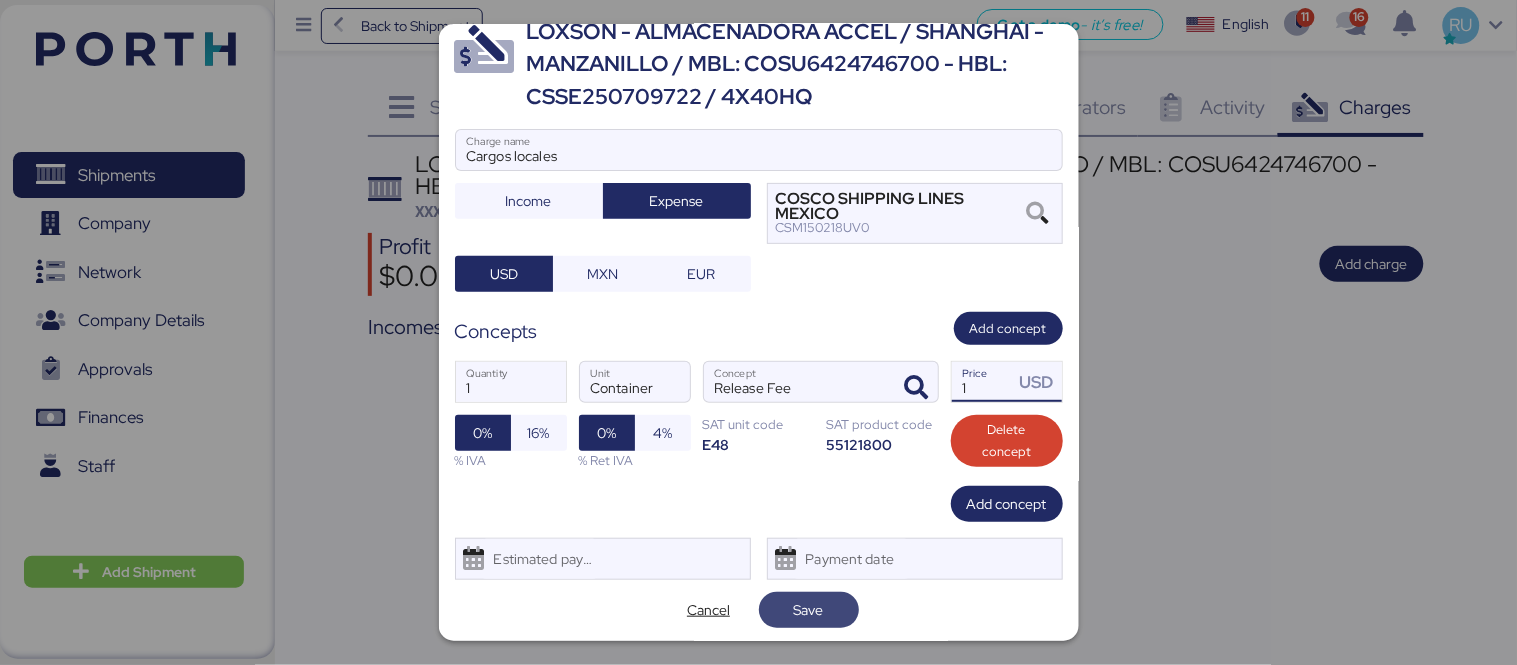 type on "[NUMBER]" 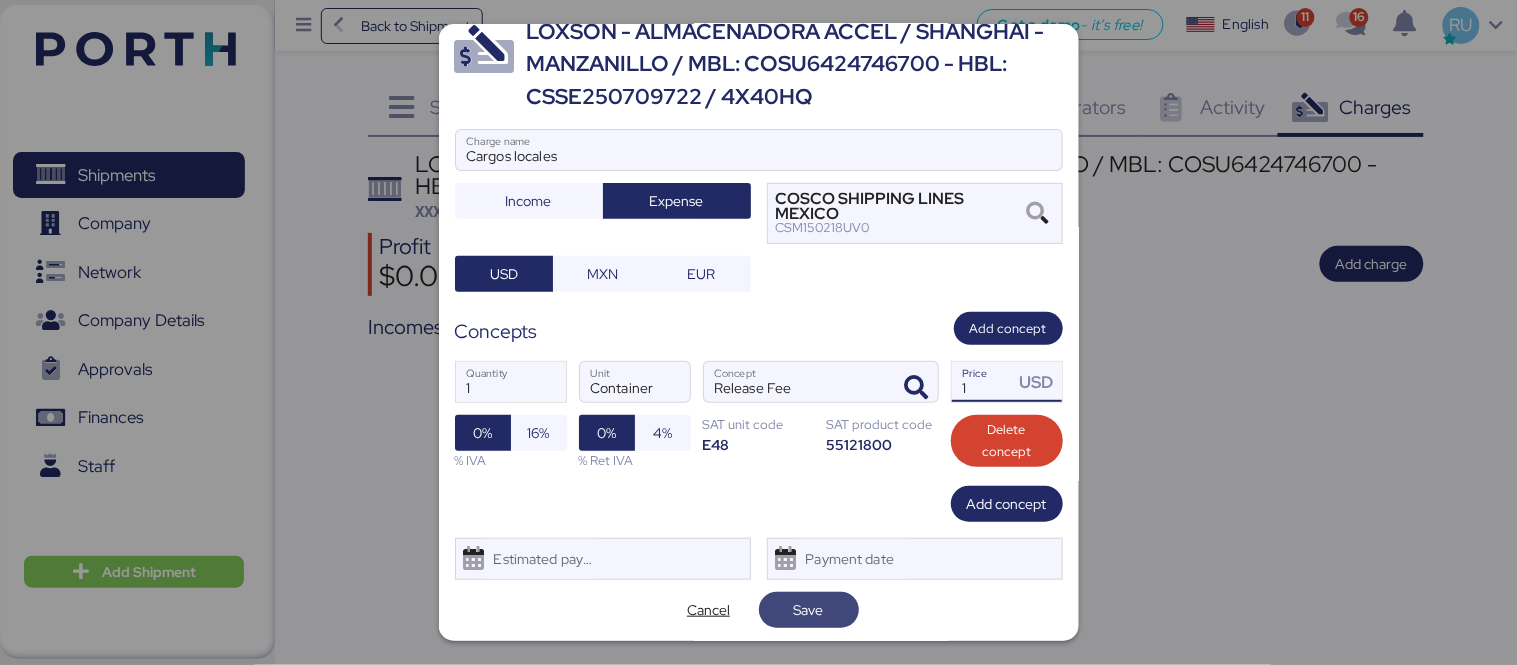 click on "Save" at bounding box center (809, 610) 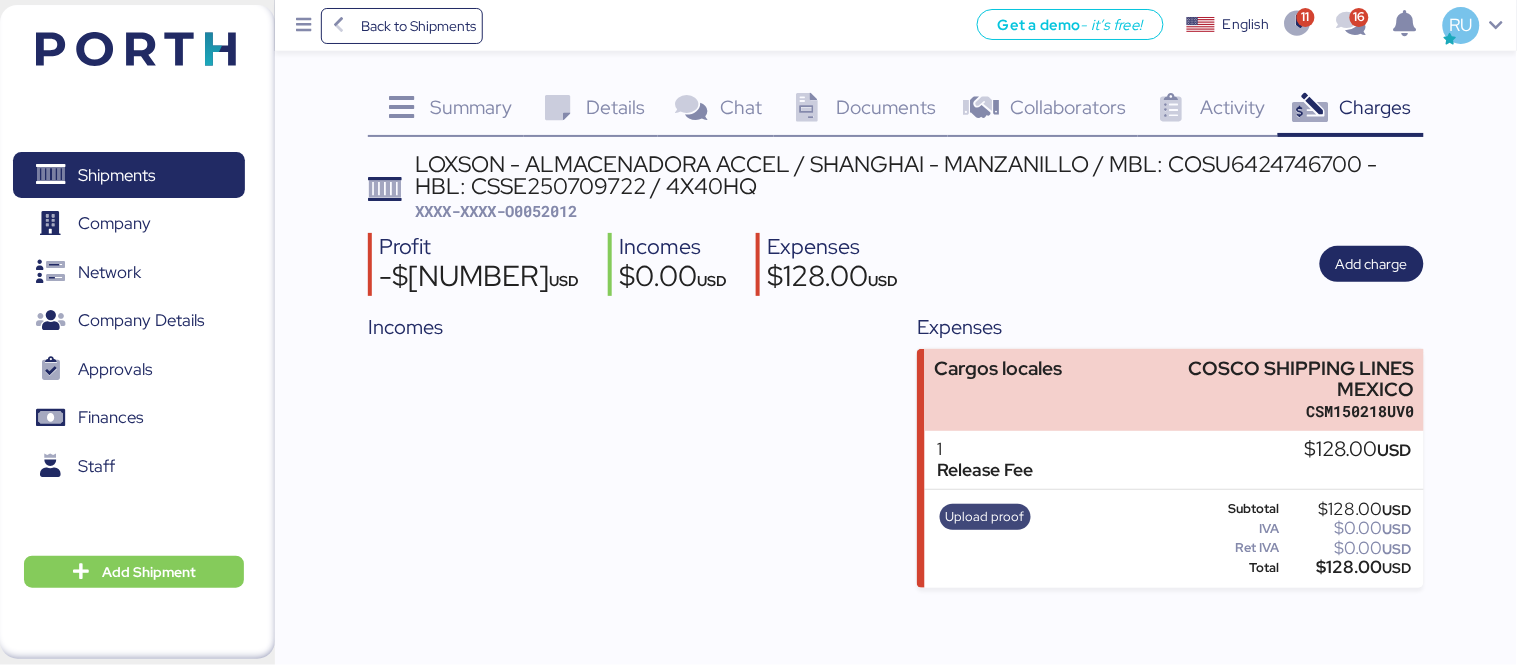 click on "Upload proof" at bounding box center [985, 517] 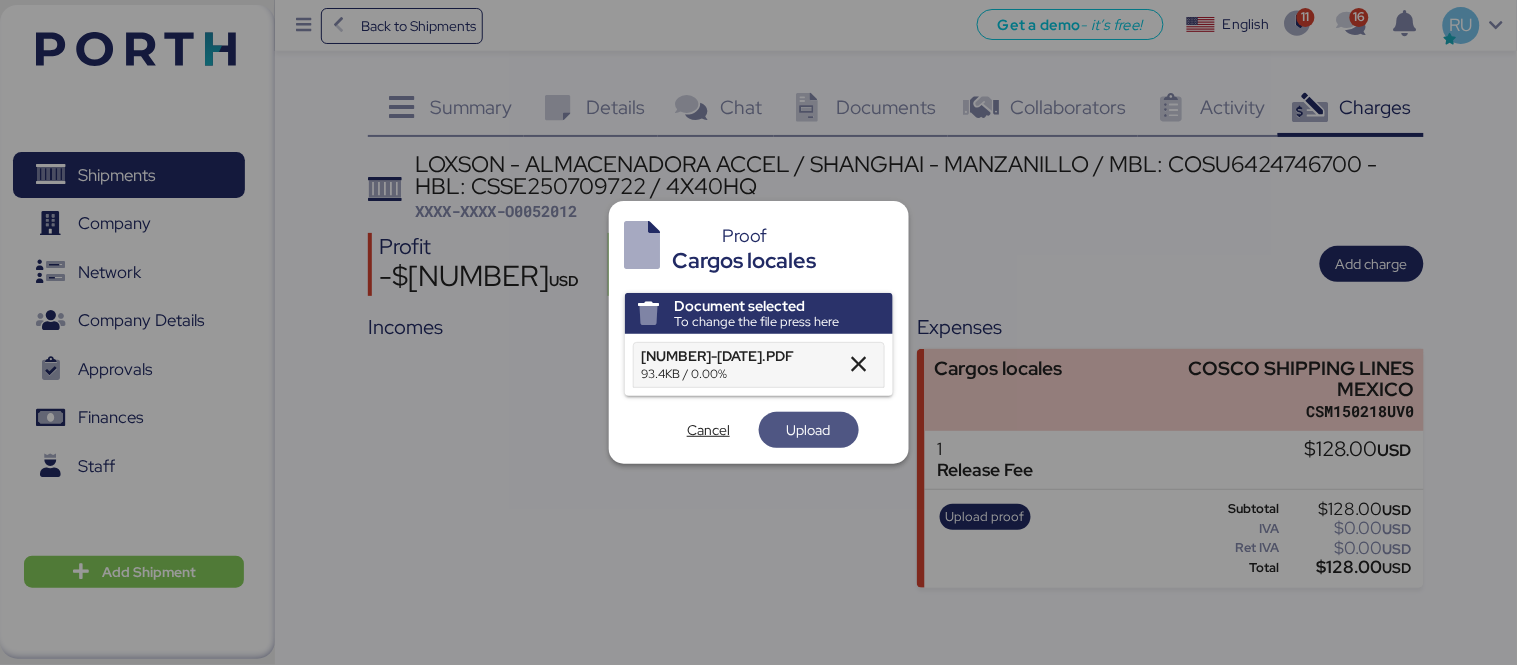 click on "Upload" at bounding box center (809, 430) 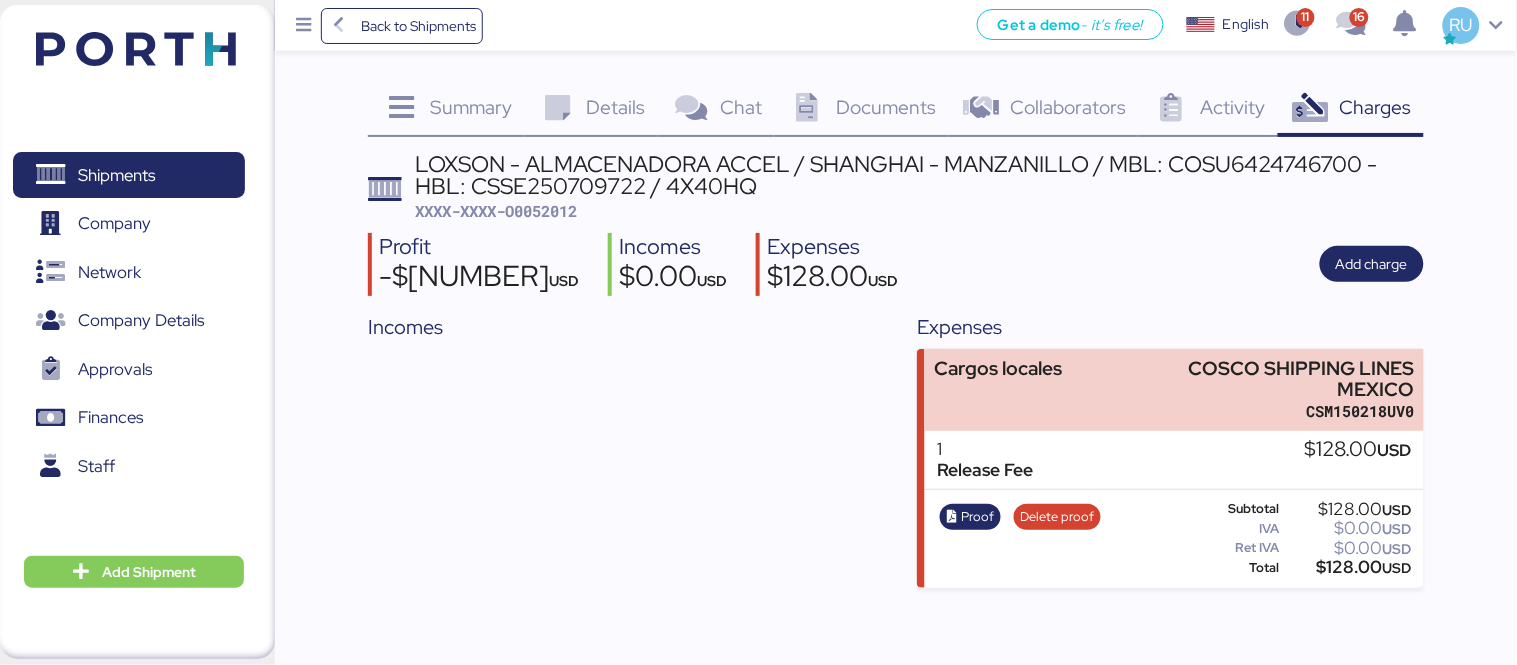 click on "XXXX-XXXX-O0052012" at bounding box center (497, 211) 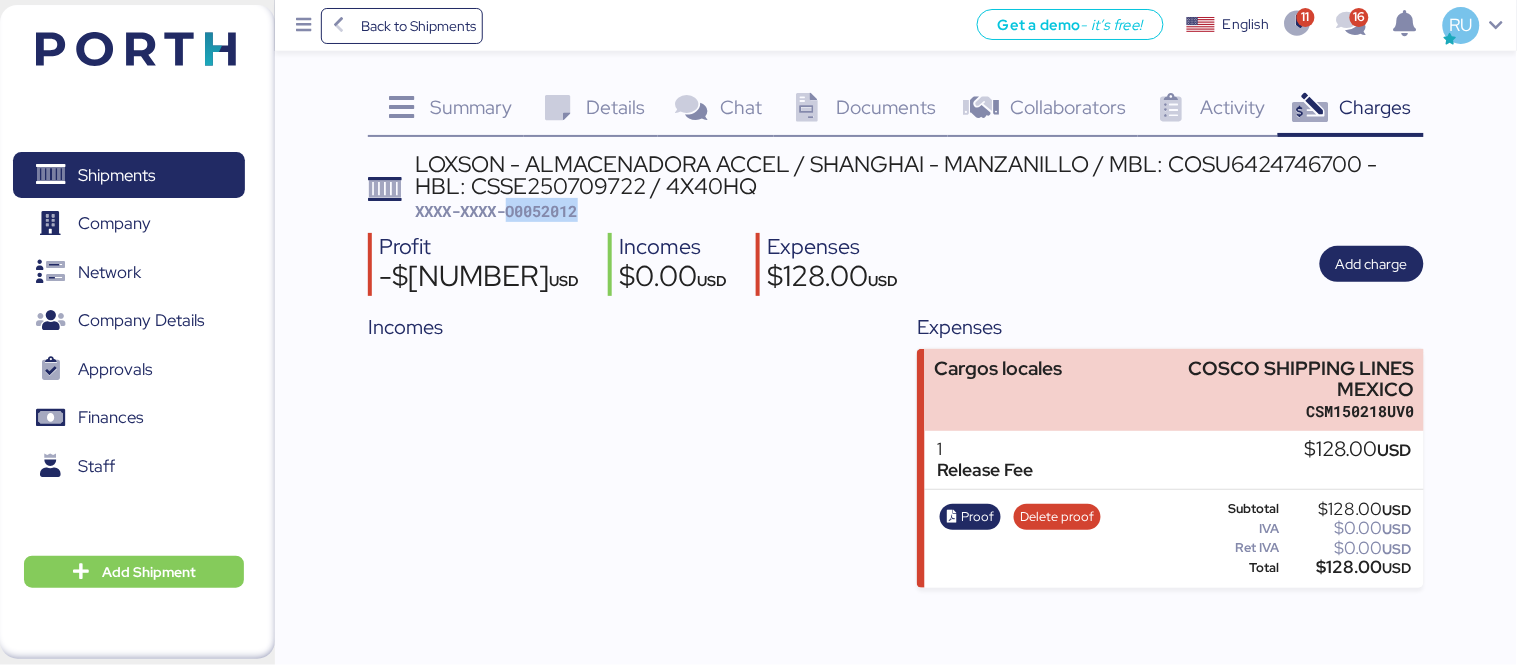 click on "XXXX-XXXX-O0052012" at bounding box center [497, 211] 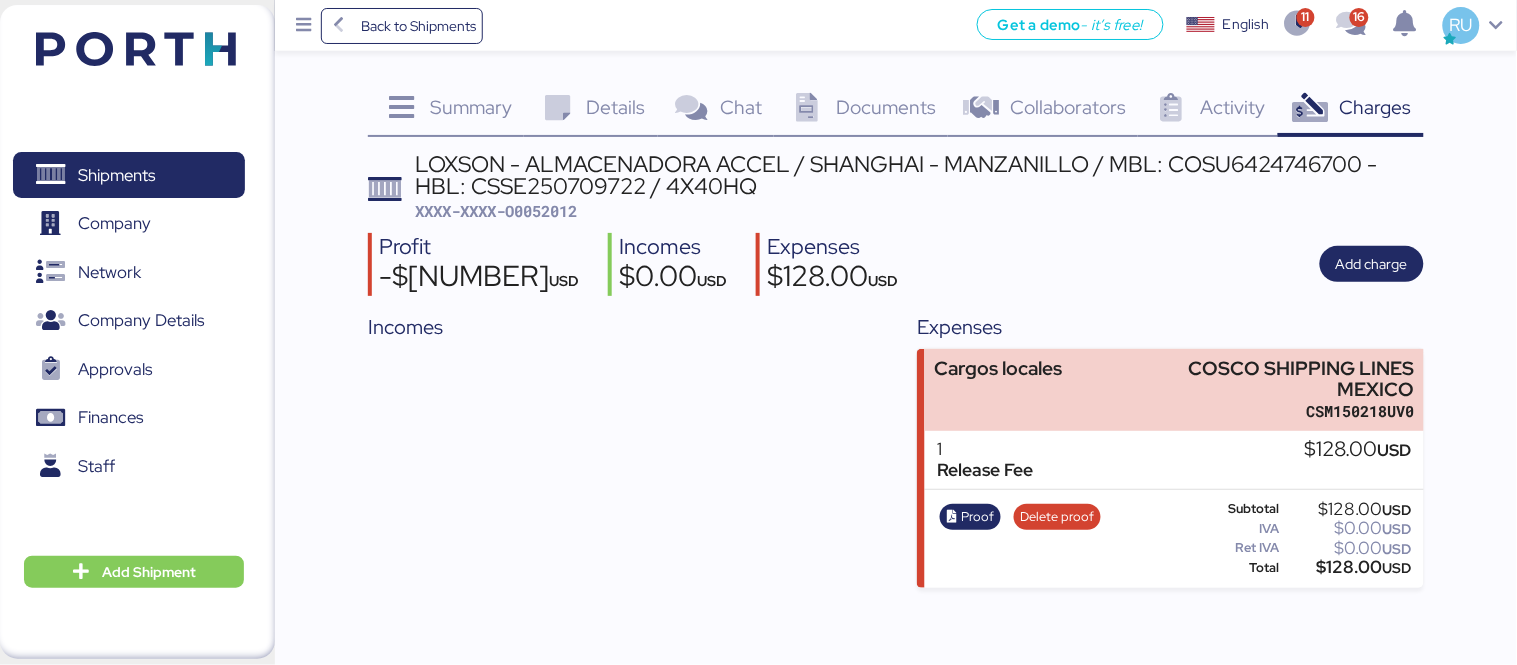 click on "Profit -$[NUMBER] USD Incomes $0.00 USD Expenses $[NUMBER] USD Add charge" at bounding box center [896, 264] 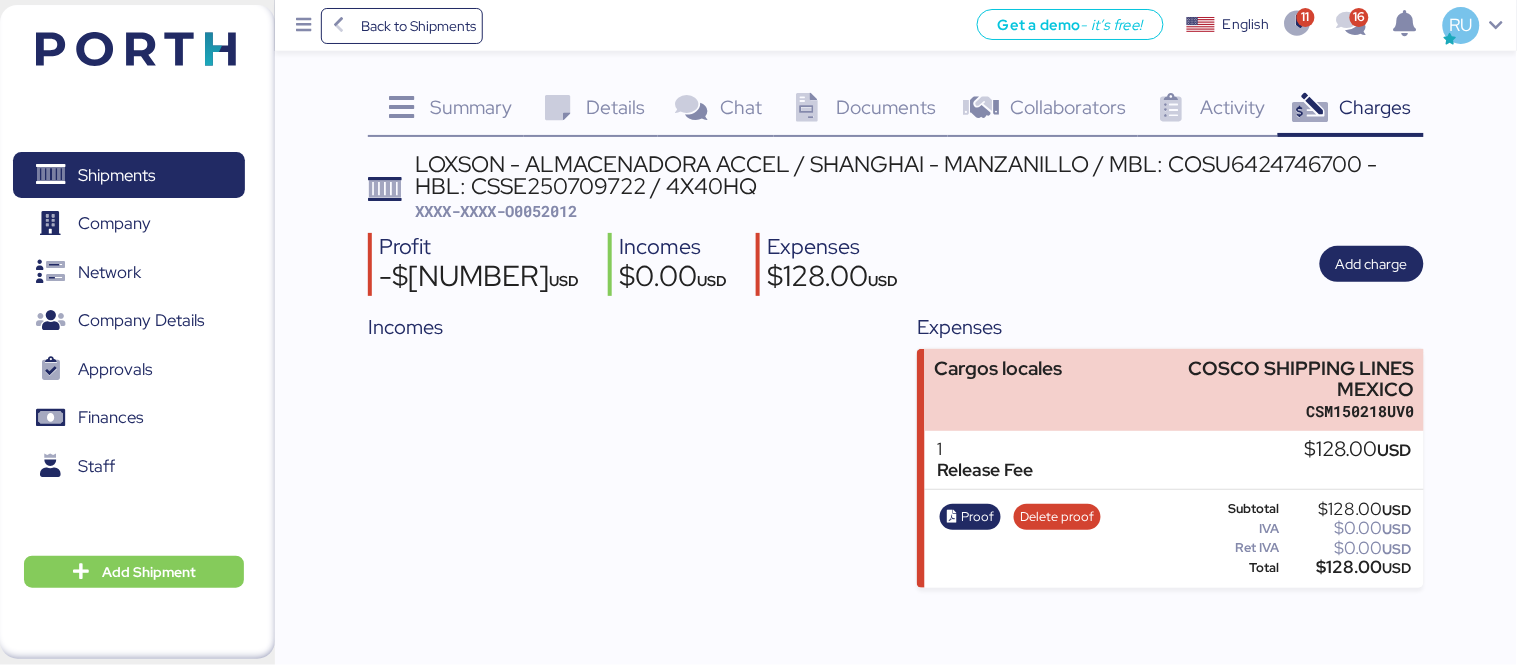 click at bounding box center [136, 49] 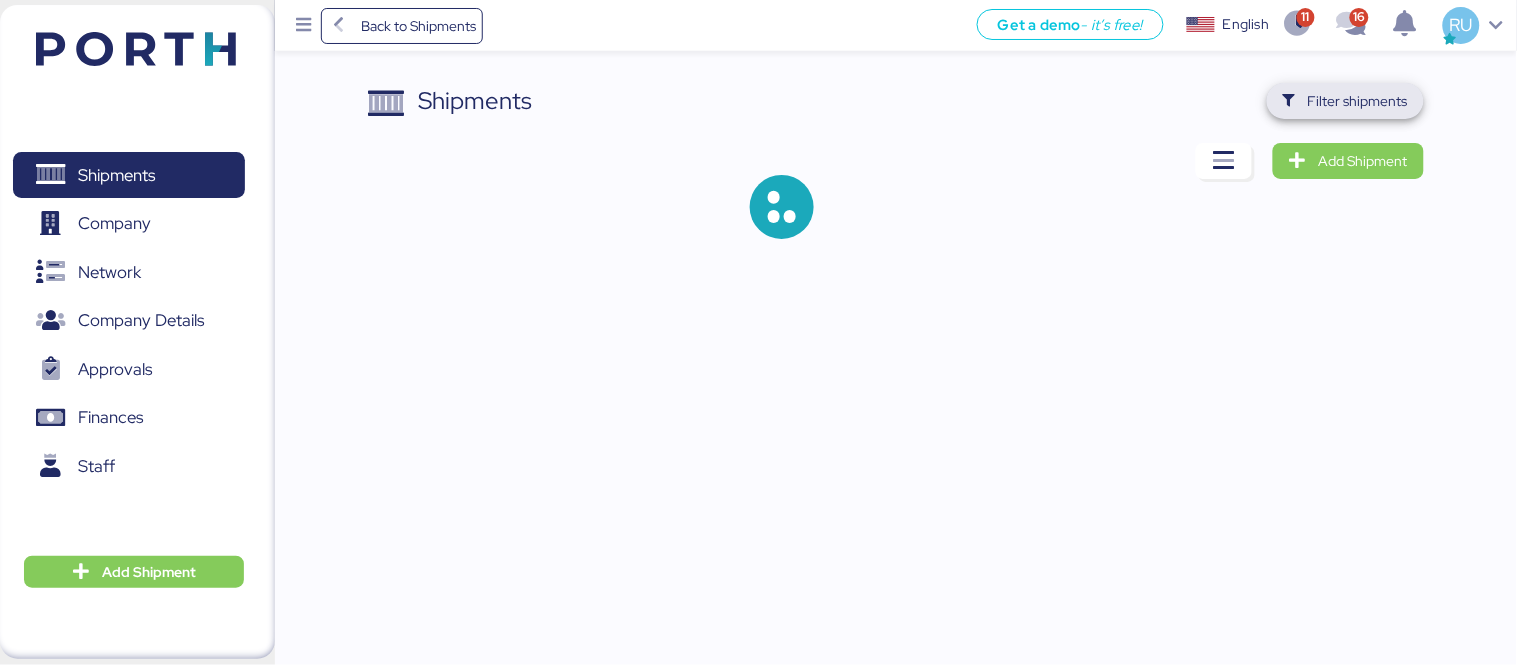 click on "Filter shipments" at bounding box center (1358, 101) 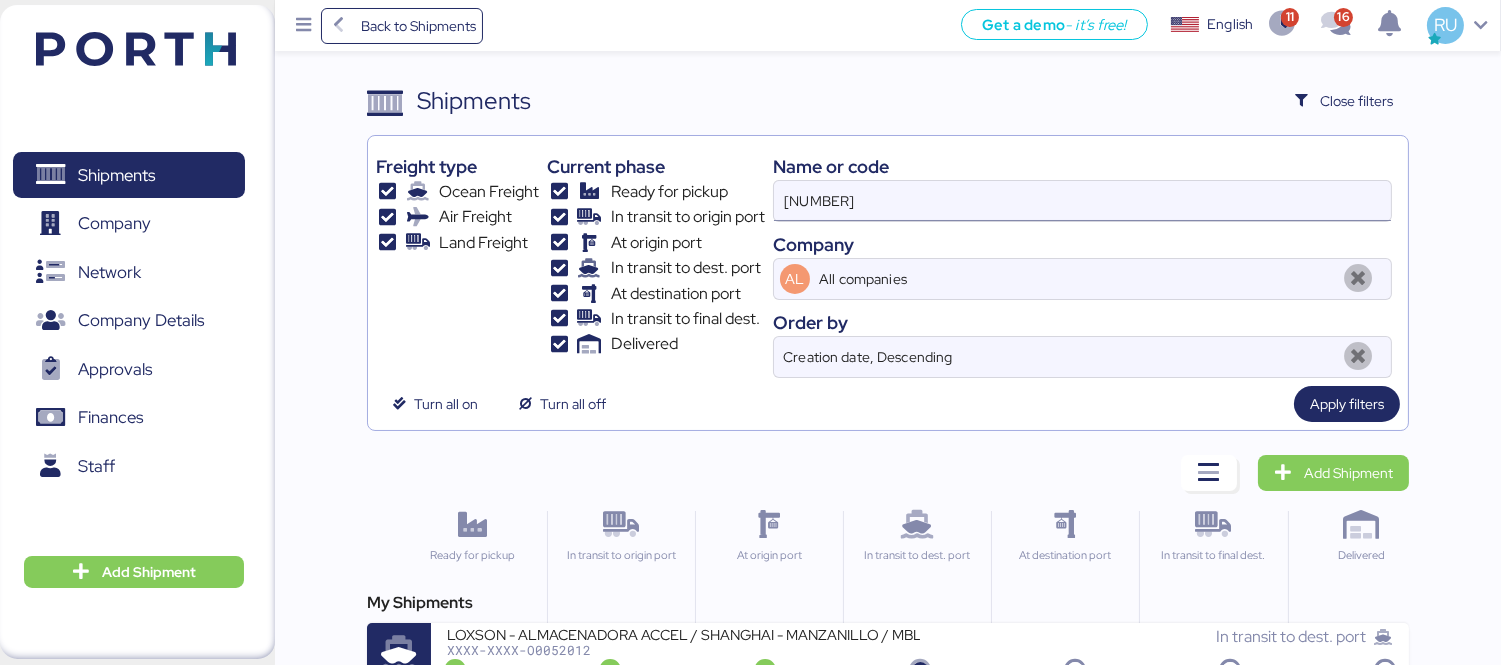click on "[NUMBER]" at bounding box center (1082, 201) 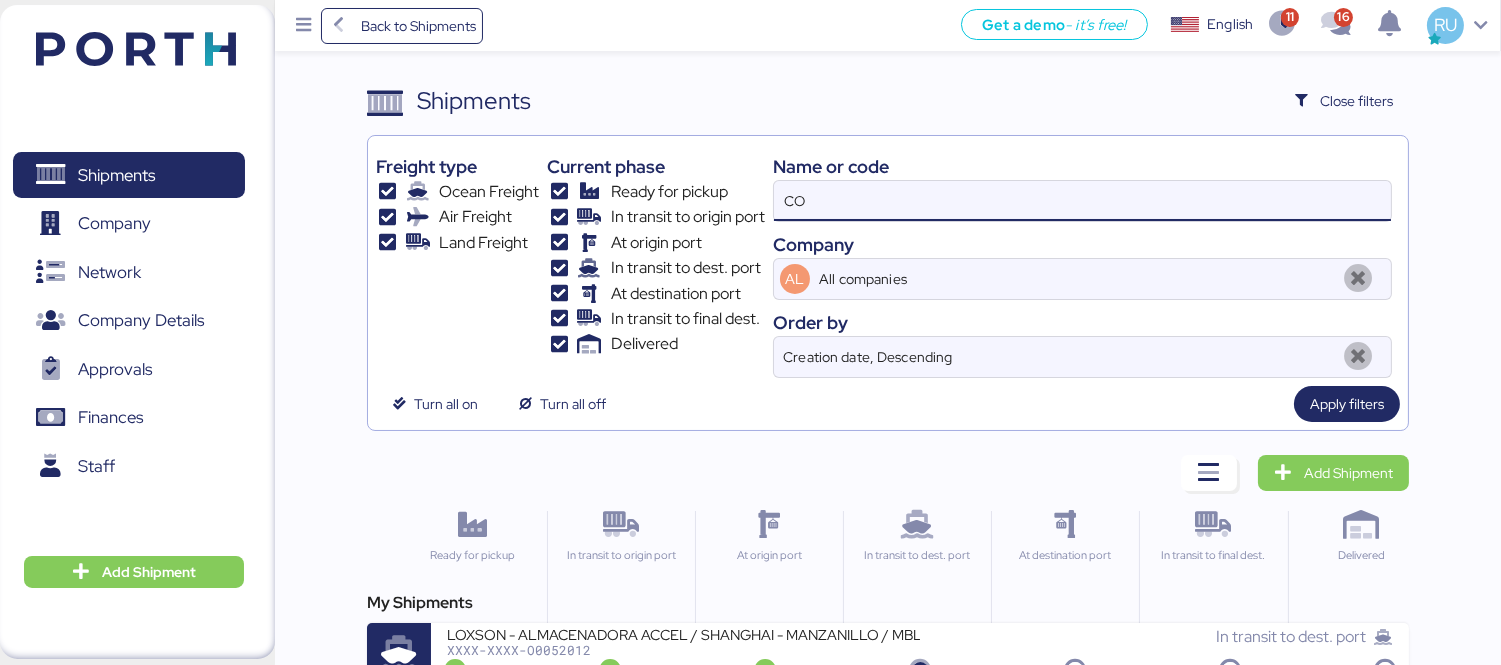 type on "C" 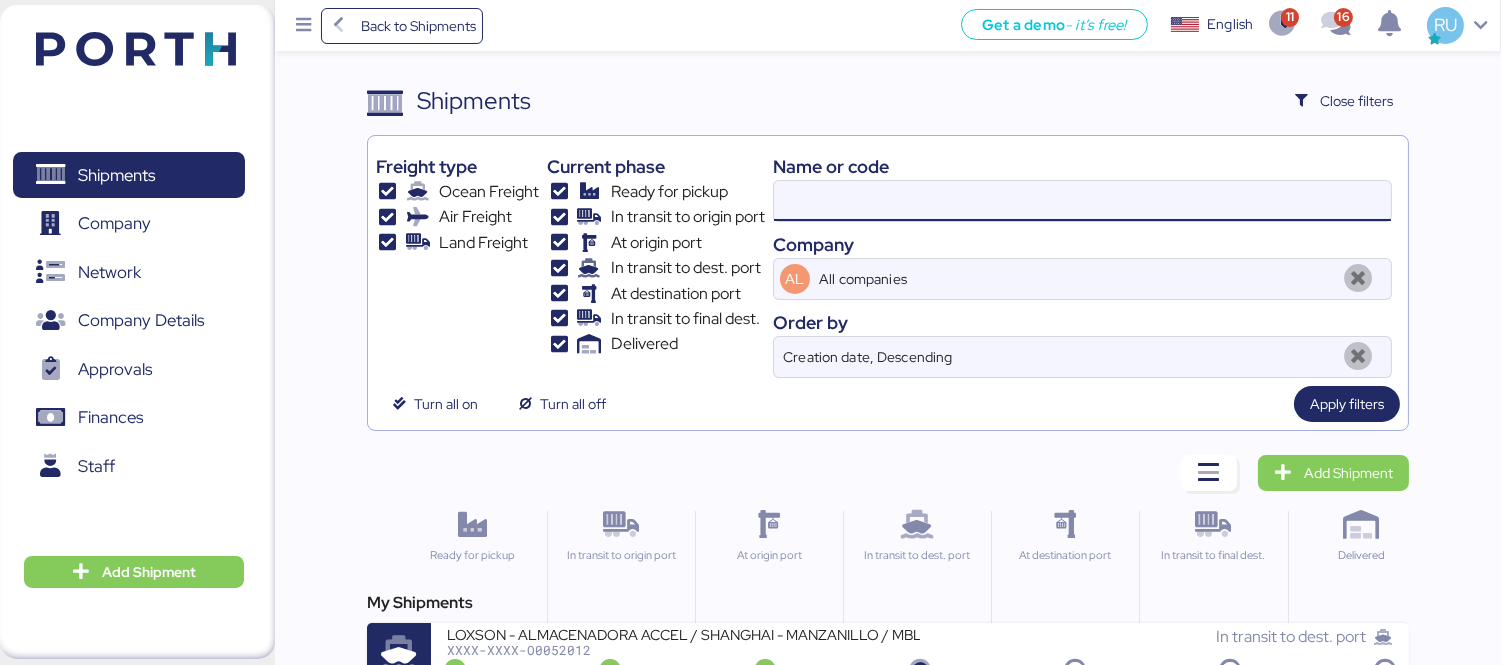 paste on "[NUMBER]" 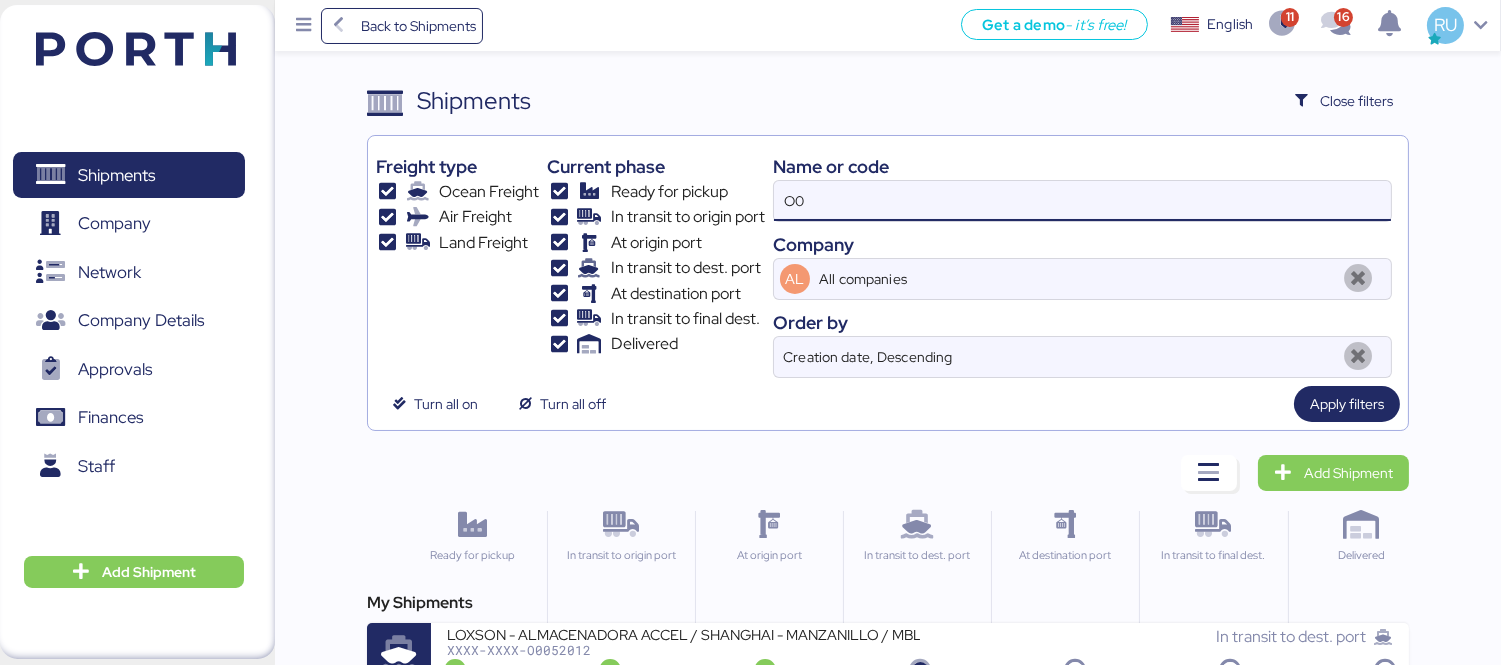 type on "O" 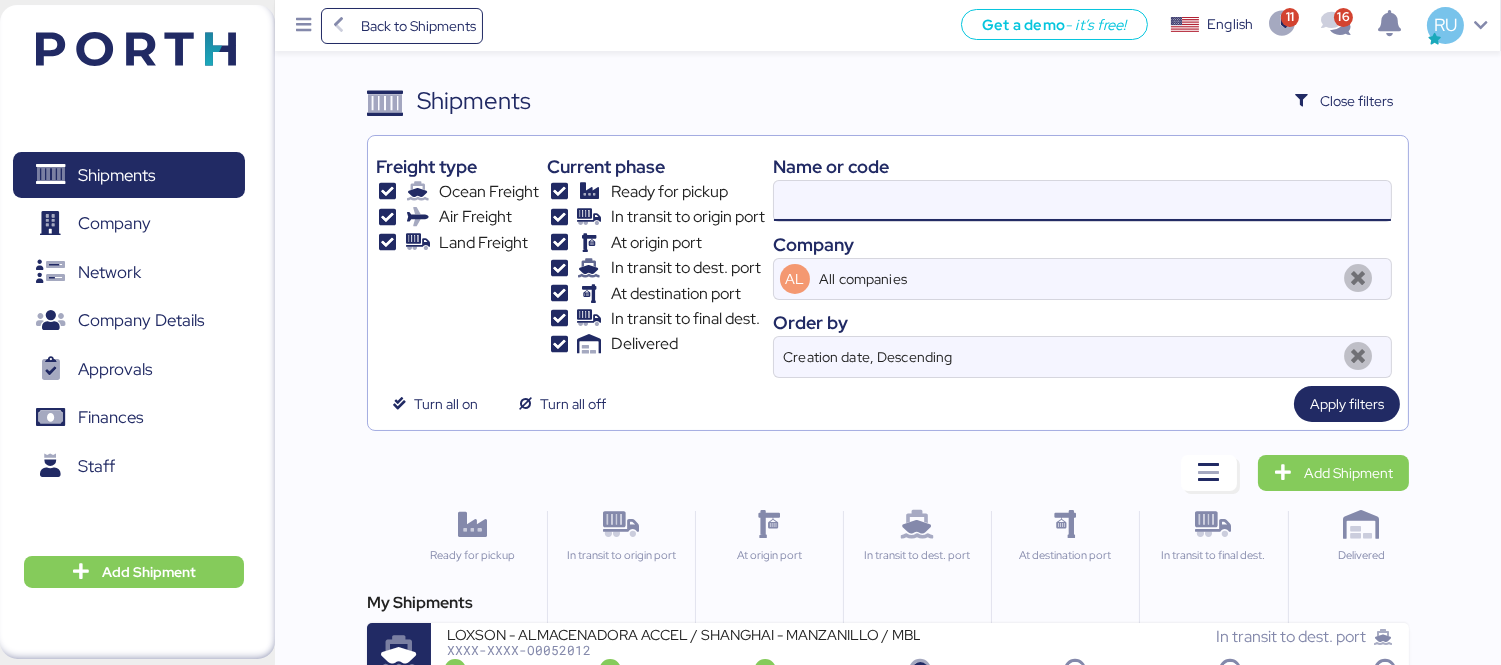 paste on "[PHONE]" 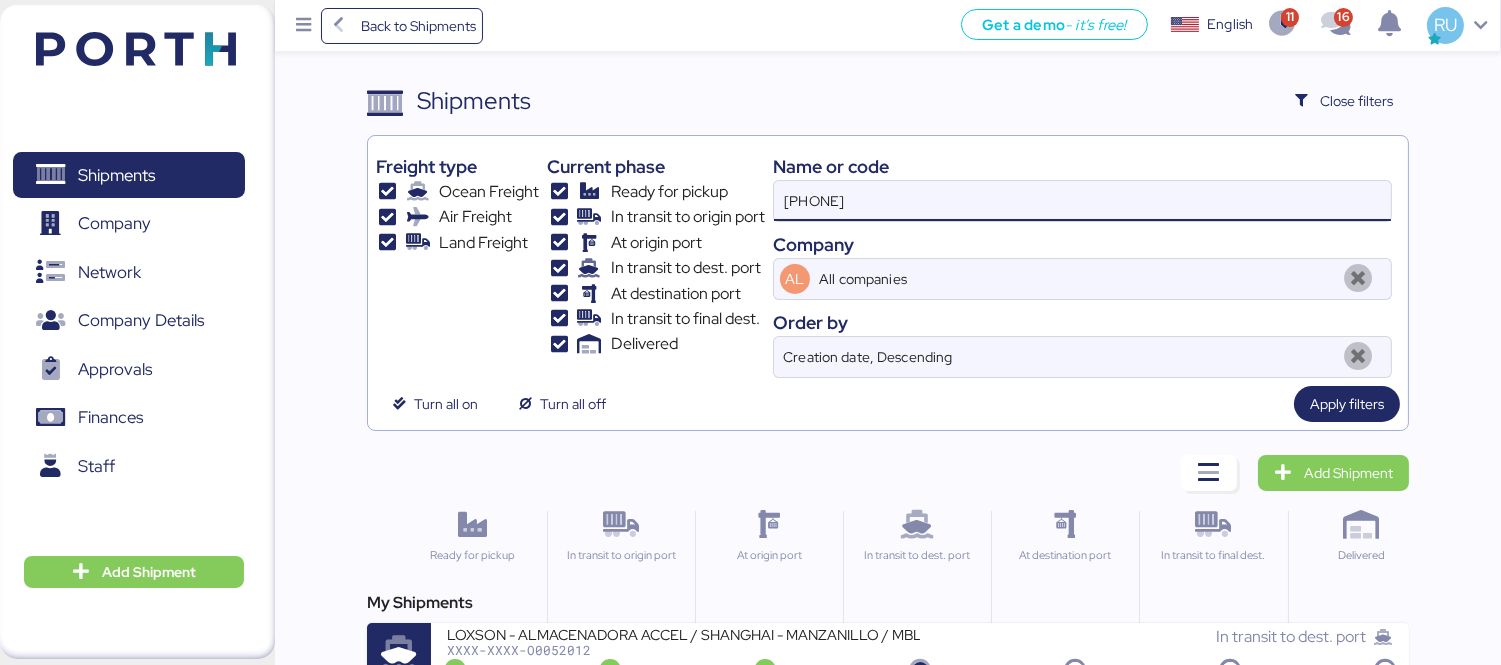 type on "[PHONE]" 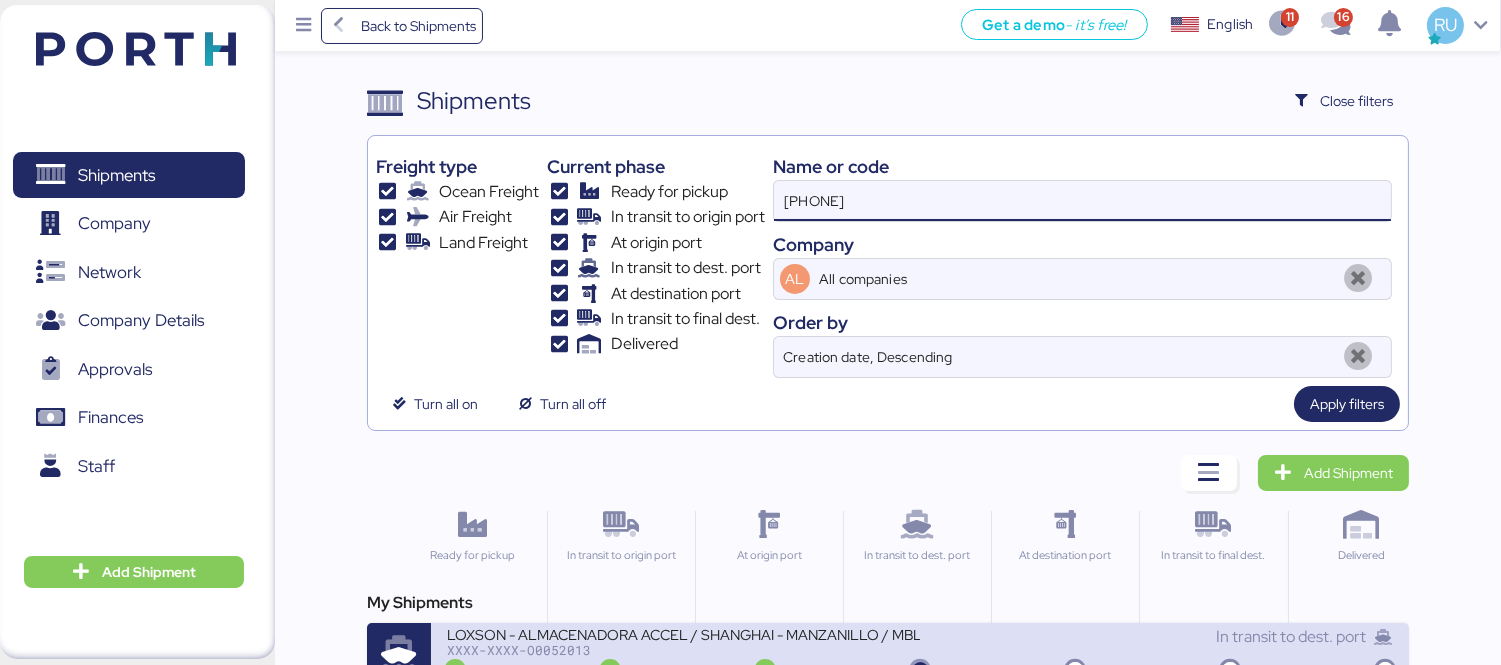 click on "XXXX-XXXX-O0052013" at bounding box center (683, 650) 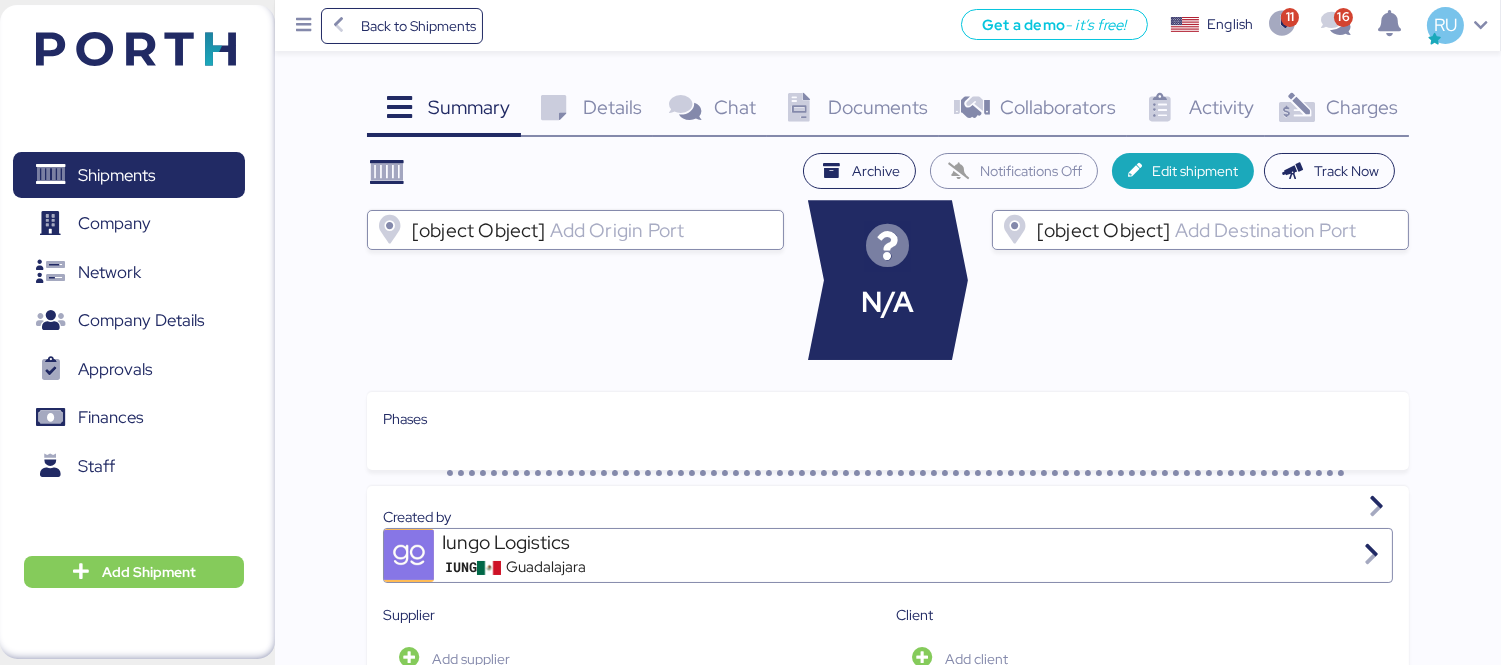 click on "Charges" at bounding box center [1362, 107] 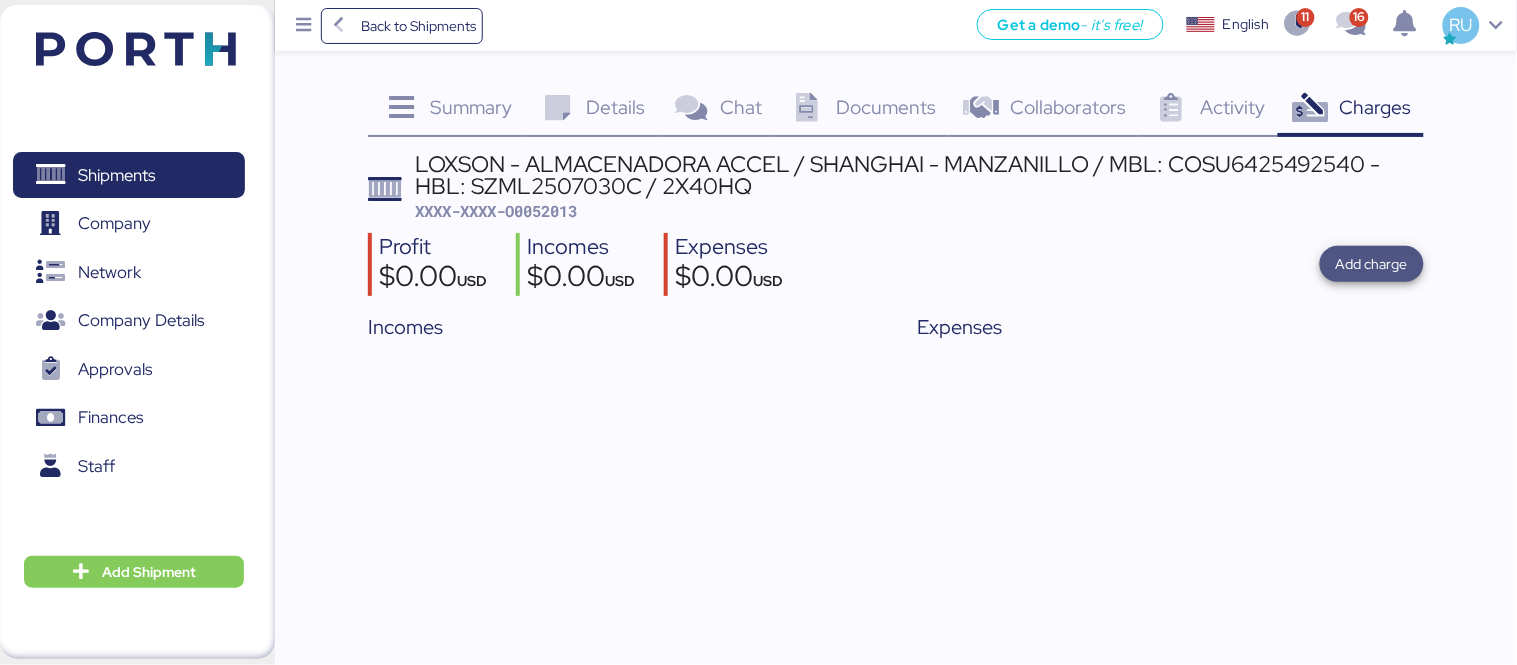 click on "Add charge" at bounding box center [1372, 264] 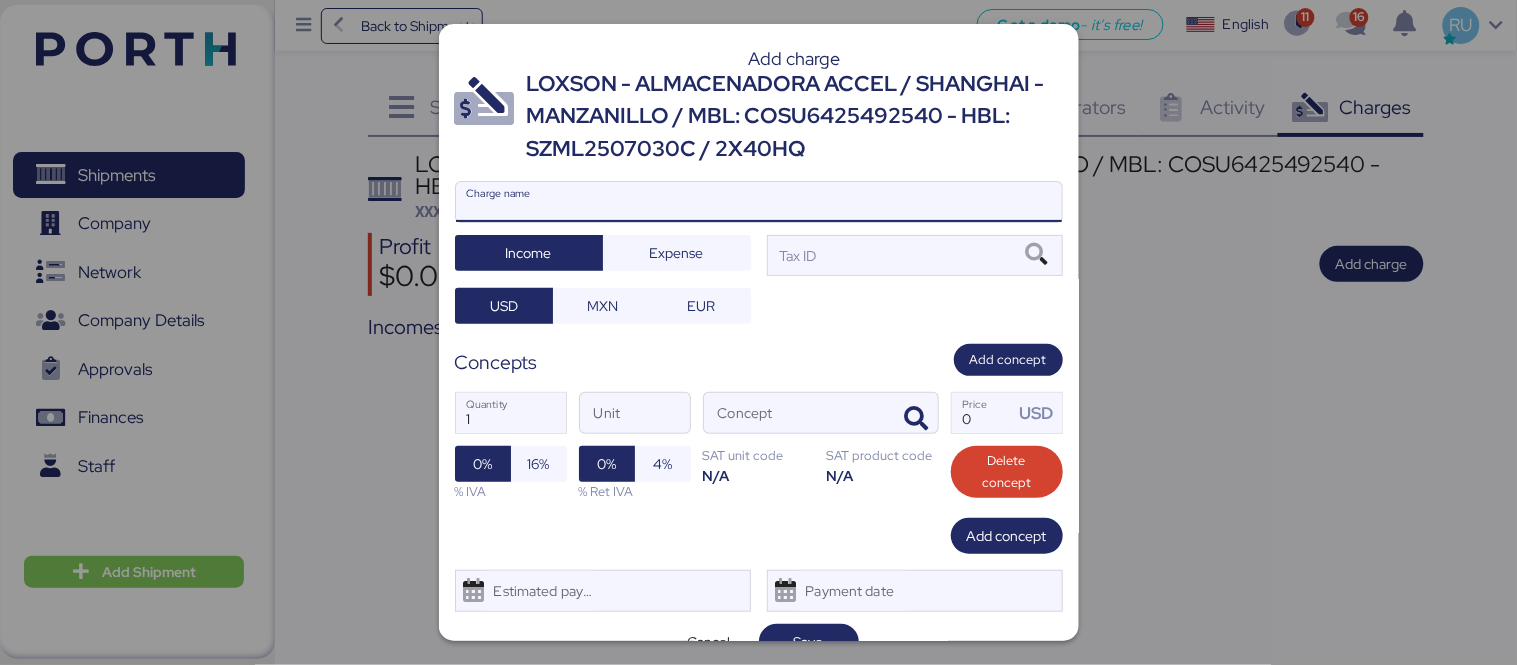 click on "Charge name" at bounding box center [759, 202] 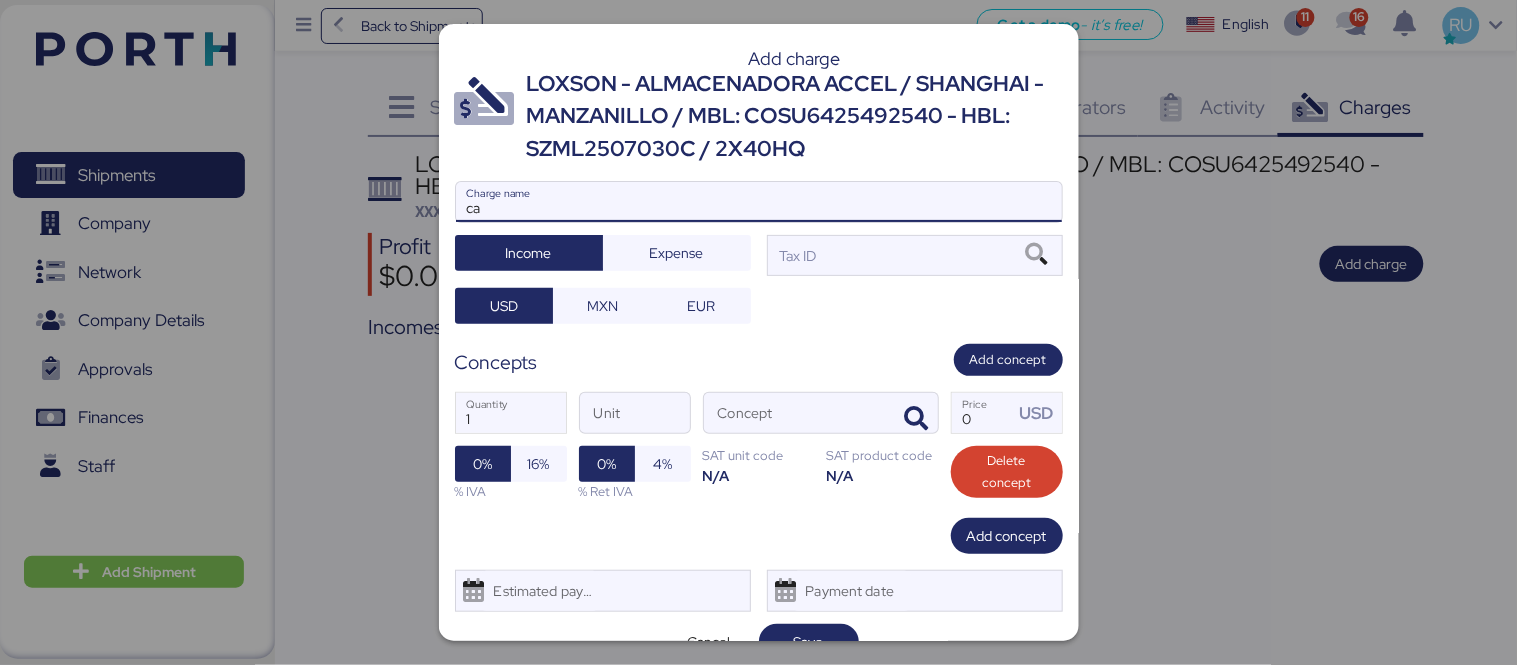type on "c" 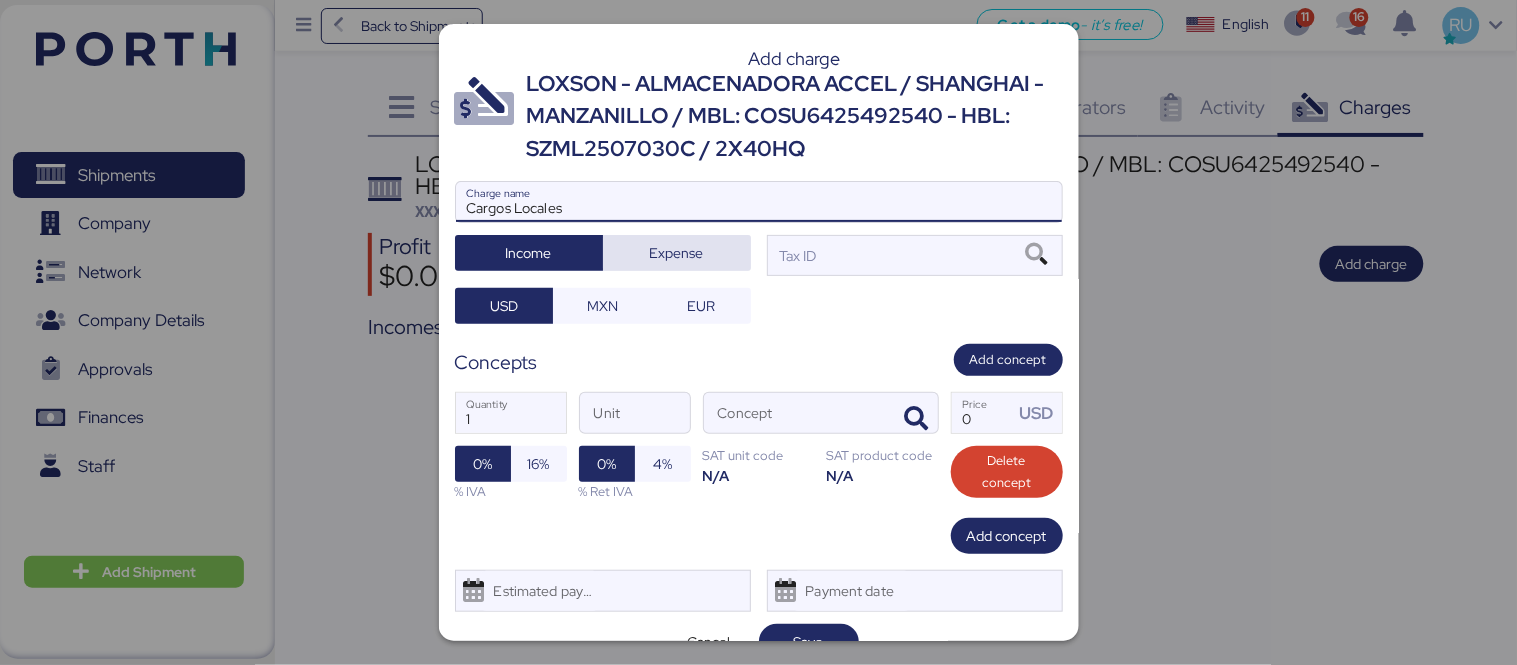 type on "Cargos Locales" 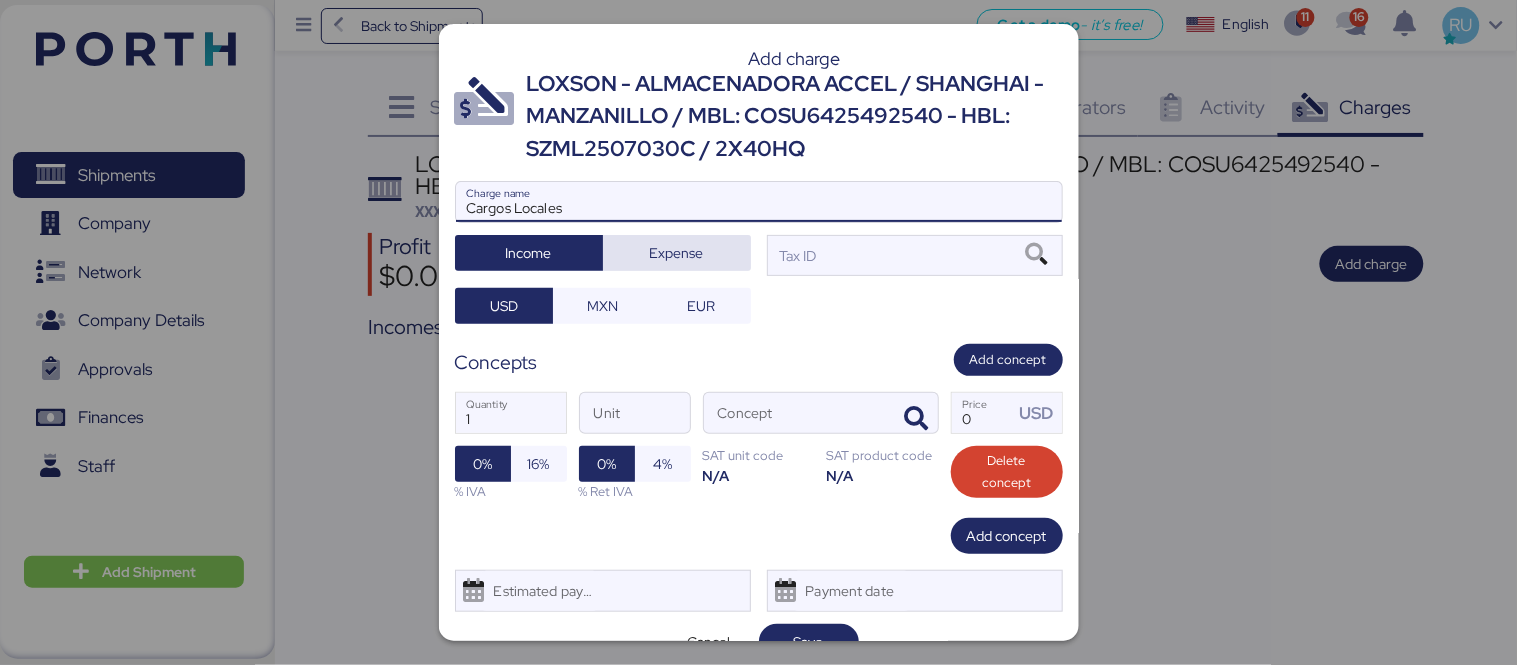 click on "Expense" at bounding box center (677, 253) 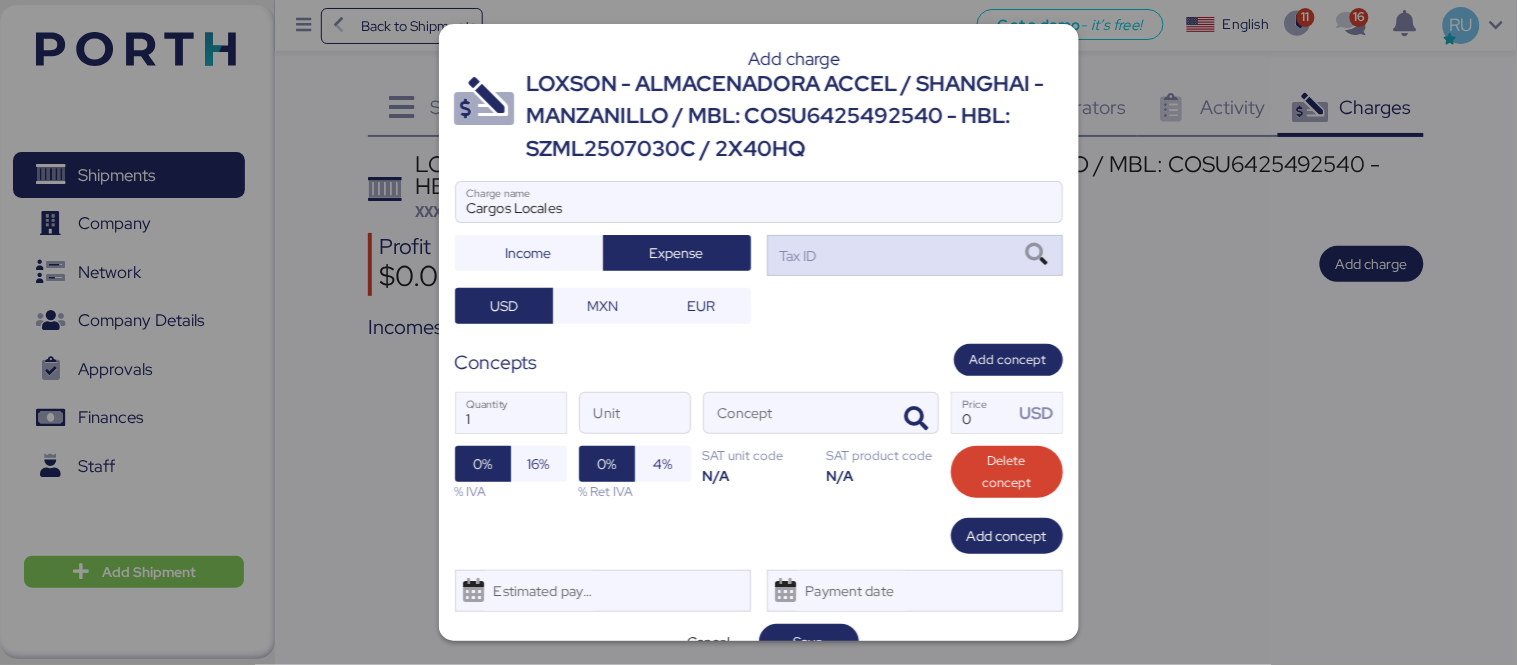 click on "Tax ID" at bounding box center (796, 256) 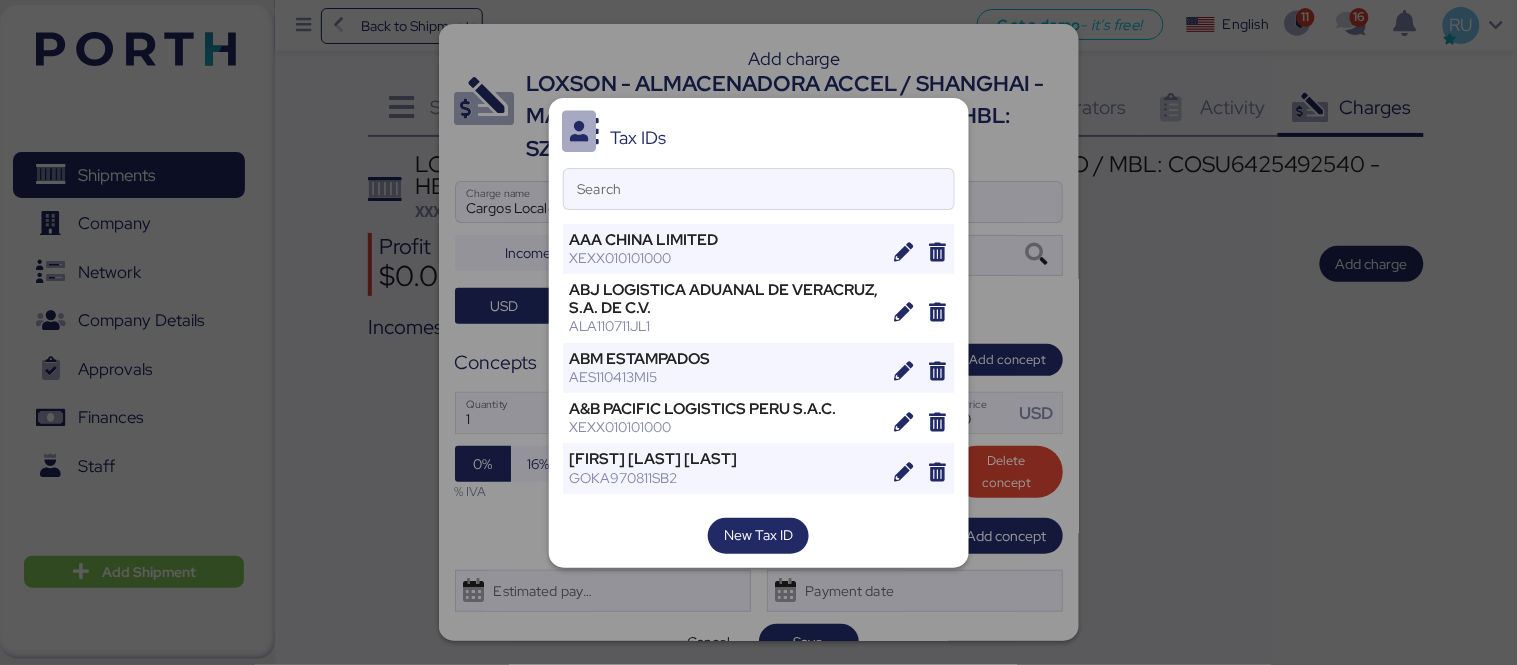 click on "Tax IDs Search AAA CHINA LIMITED [TAX_ID] ABJ LOGISTICA ADUANAL DE VERACRUZ, S.A. DE C.V. [TAX_ID] ABM ESTAMPADOS [TAX_ID] A&B PACIFIC LOGISTICS PERU S.A.C. [TAX_ID] ABRAHAM FARID GORDILLO KANAN [TAX_ID] AC IMPORTADORA TURRUCARRES [TAX_ID] ADMERCE [TAX_ID] AD SHIPPING AGENCIAMENTO DE CARGAS [TAX_ID] Advanced Technology Research SA de CV [TAX_ID] aerocharter de méxico sa de cv [TAX_ID] AERO TRANSPORTE DE CARGA UNIÓN, S.A. DE C.V. [TAX_ID] AEROTRANSPORTES MAS DE CARGA, S.A. DE C.V. [TAX_ID] AGENCIA ADUANAL DEL VALLE [TAX_ID] AGENCIA ADUANAL DOCTOR DE LA FUENTE [TAX_ID] AGENCIA ADUANAL FRANCISCO RODRIGUEZ ESTRADA [TAX_ID] Agencia Aduanal Zamudio SA de CV [TAX_ID] Agencia Martima Navegacion del Pacifico, S.A. de C.V. [TAX_ID] AGENCIA NAVIERA TAILANDIA SA DE CV/MARITIMEX GROUP [TAX_ID] AGENCIA TECNICA ADUANAL CARLOS NOUEL & ASOC [TAX_ID]" at bounding box center (759, 333) 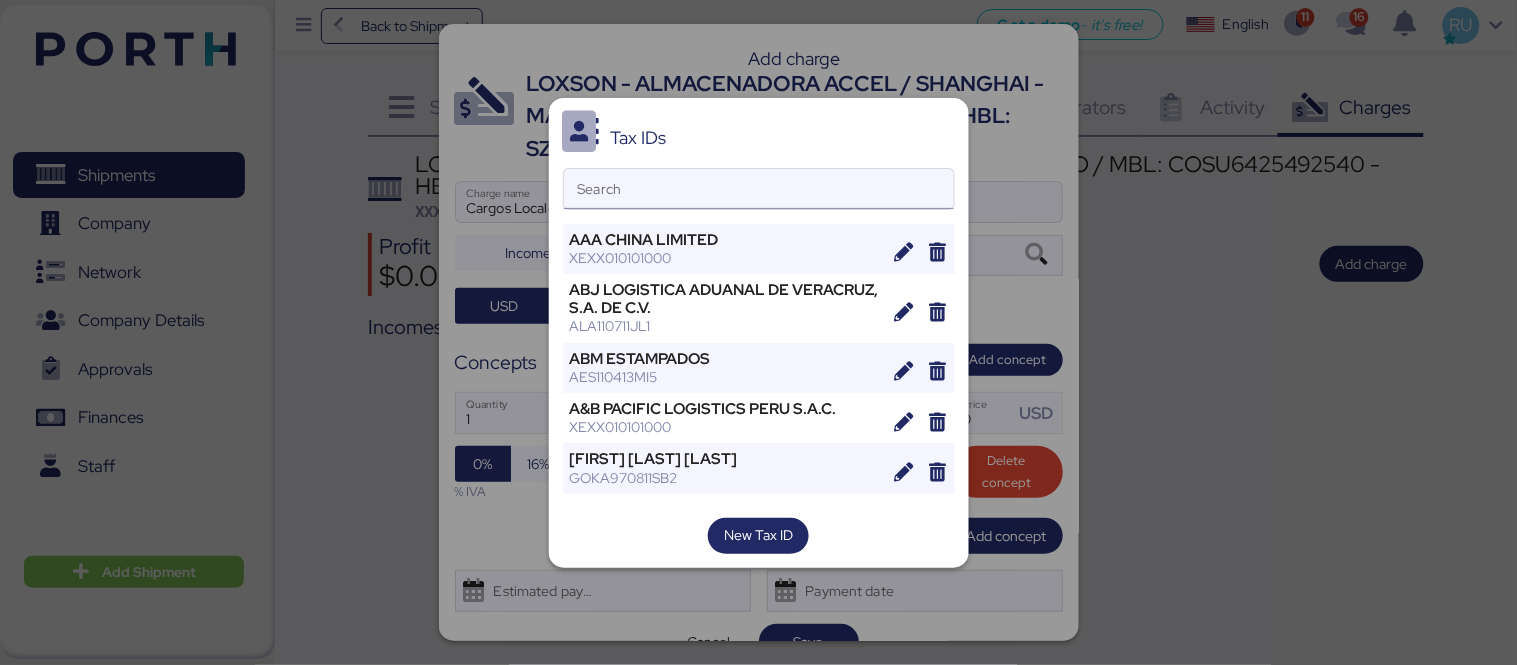 click on "Search" at bounding box center (759, 189) 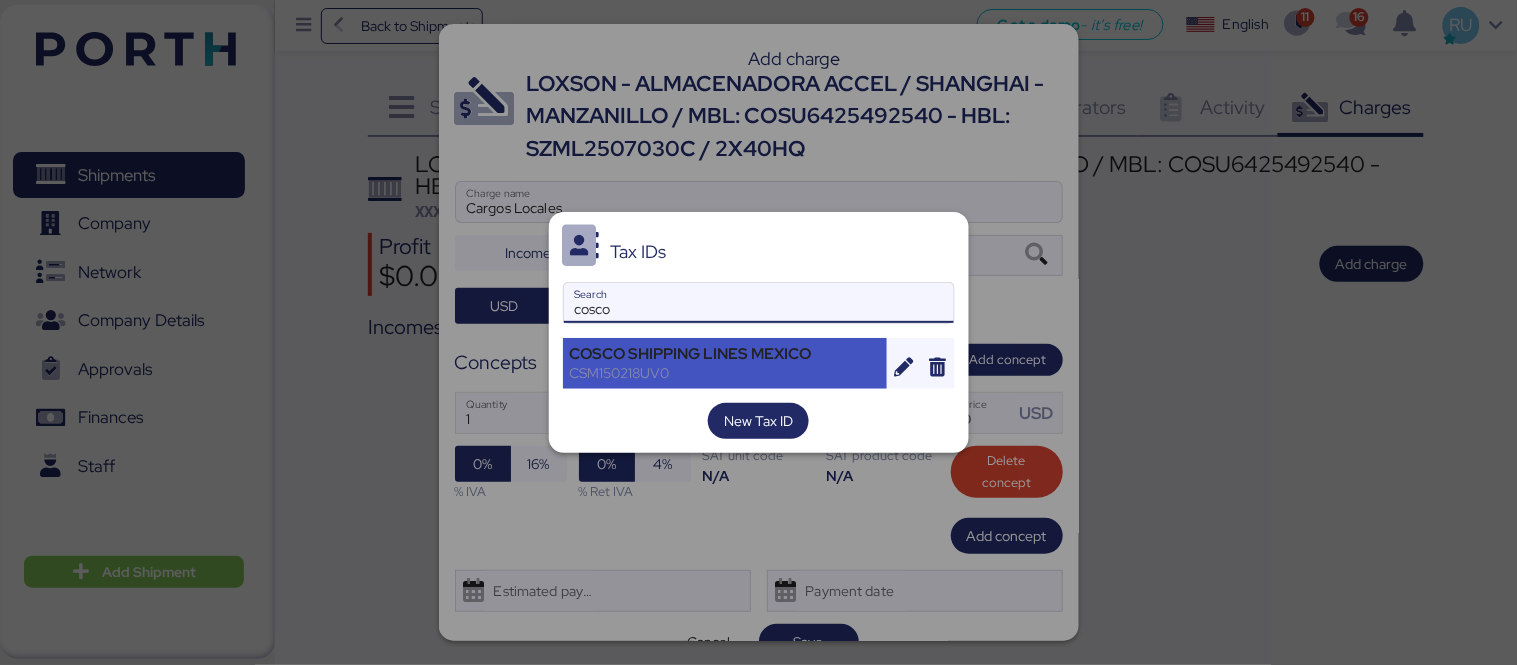 type on "cosco" 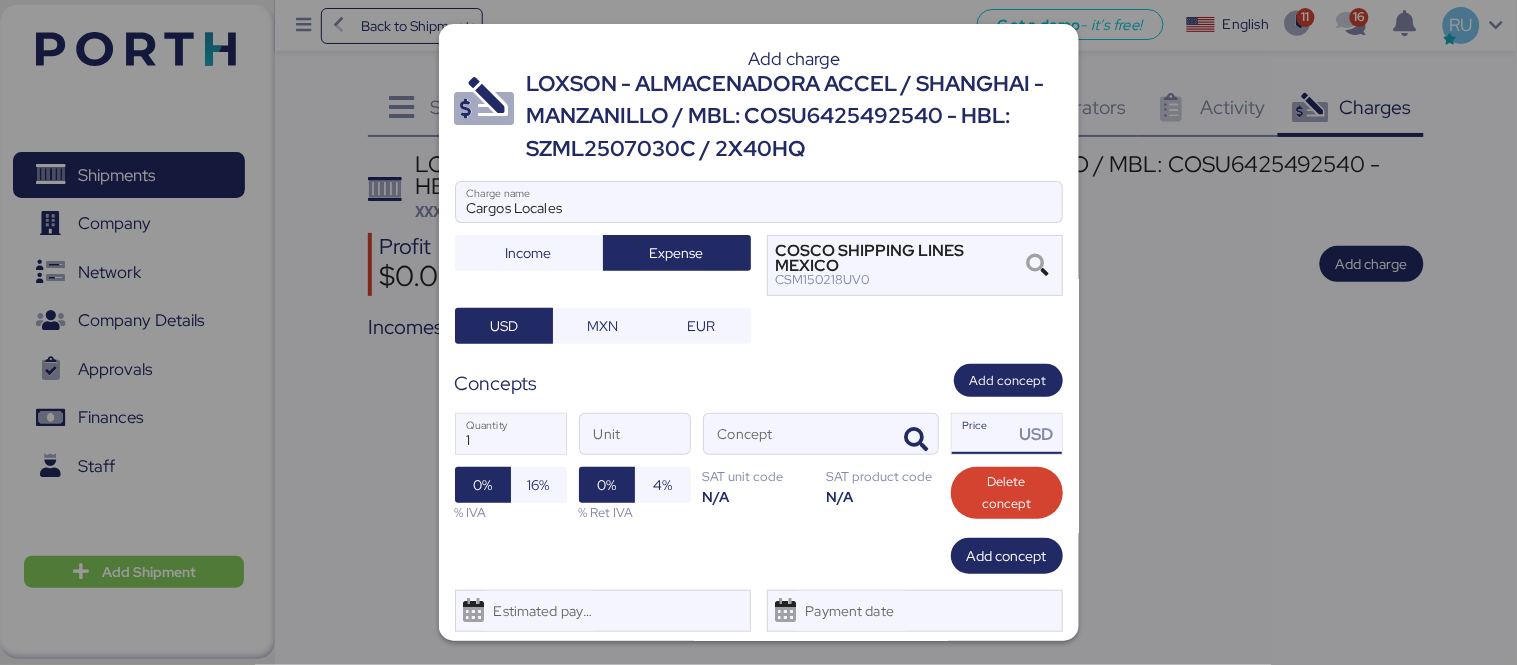 click on "Price USD" at bounding box center [983, 434] 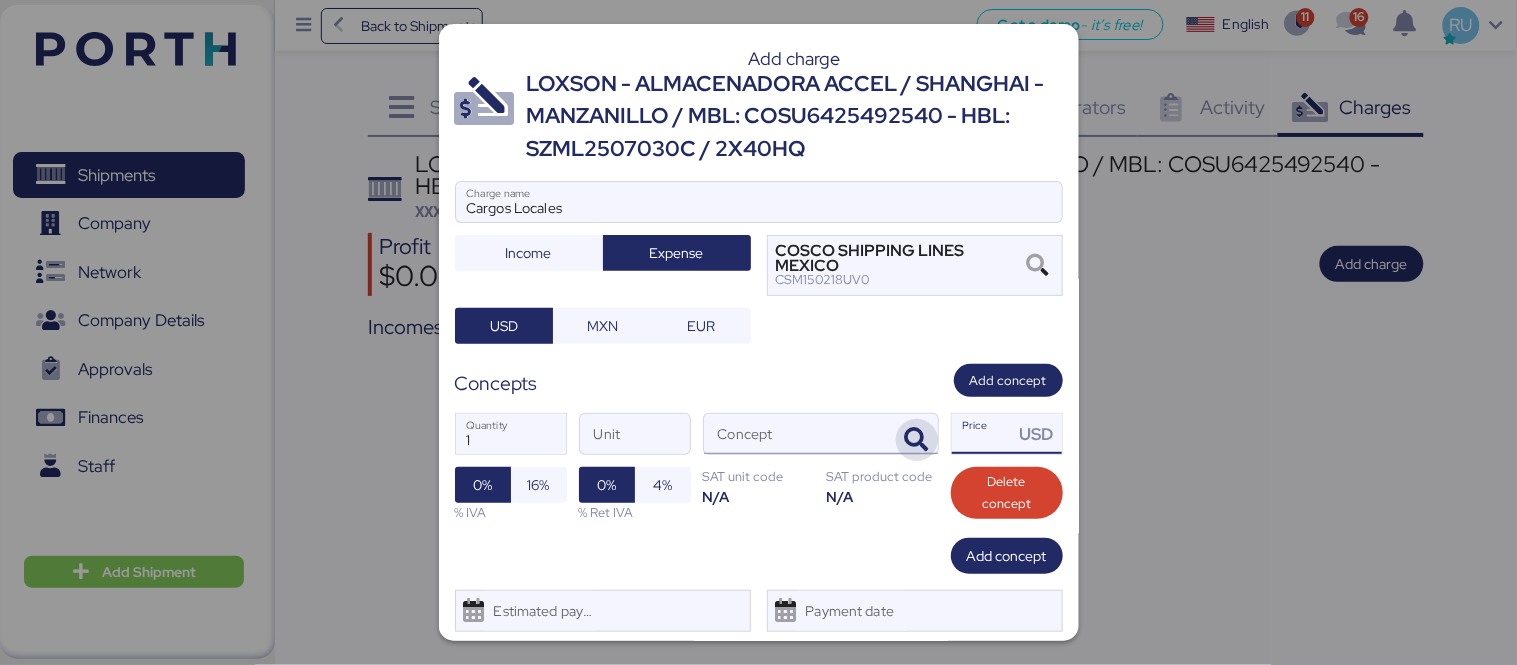 type on "0" 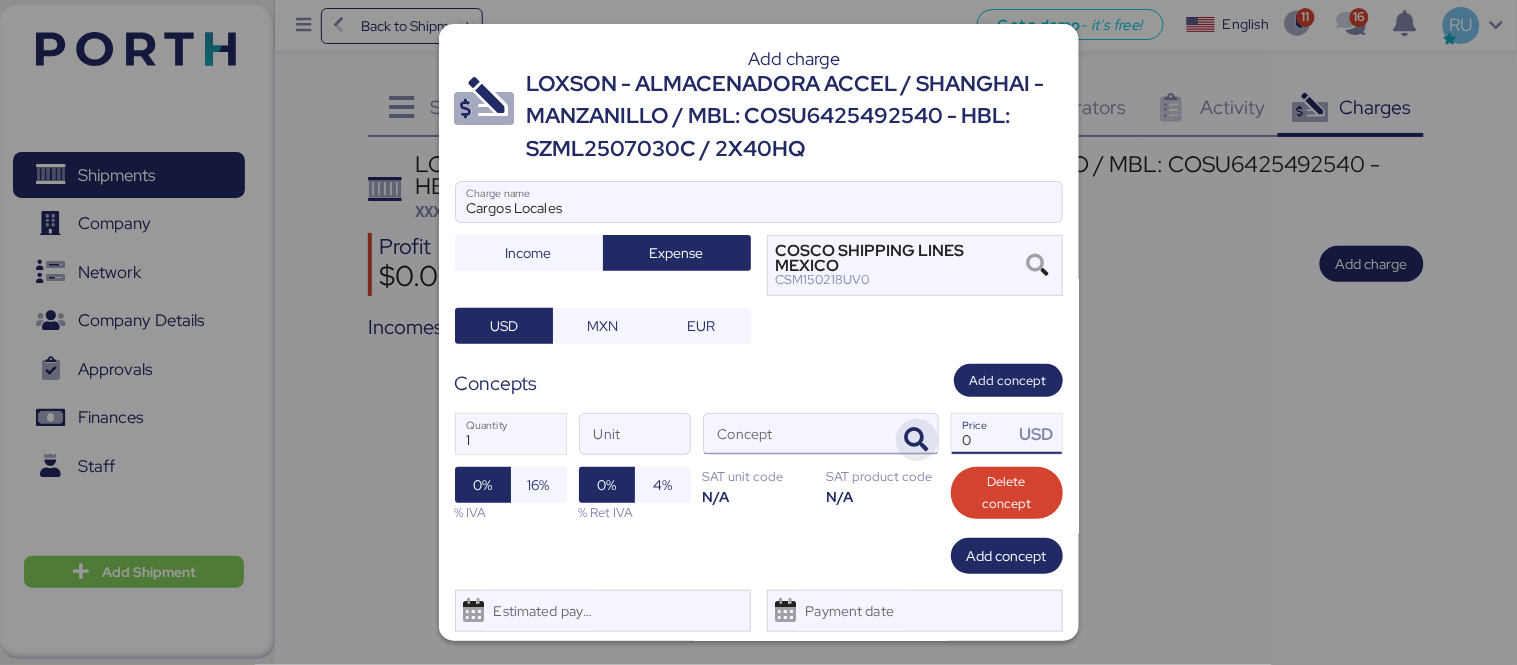 click at bounding box center (917, 440) 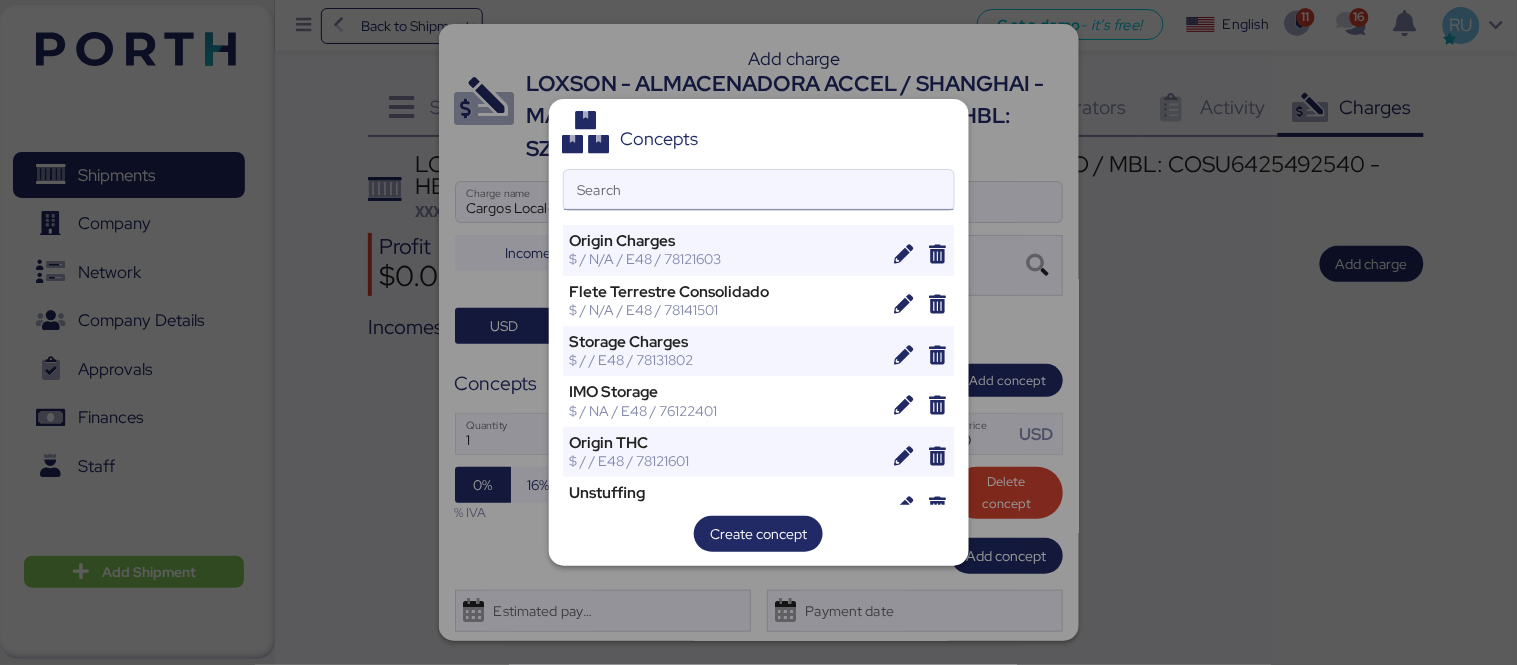 click on "Search" at bounding box center [759, 190] 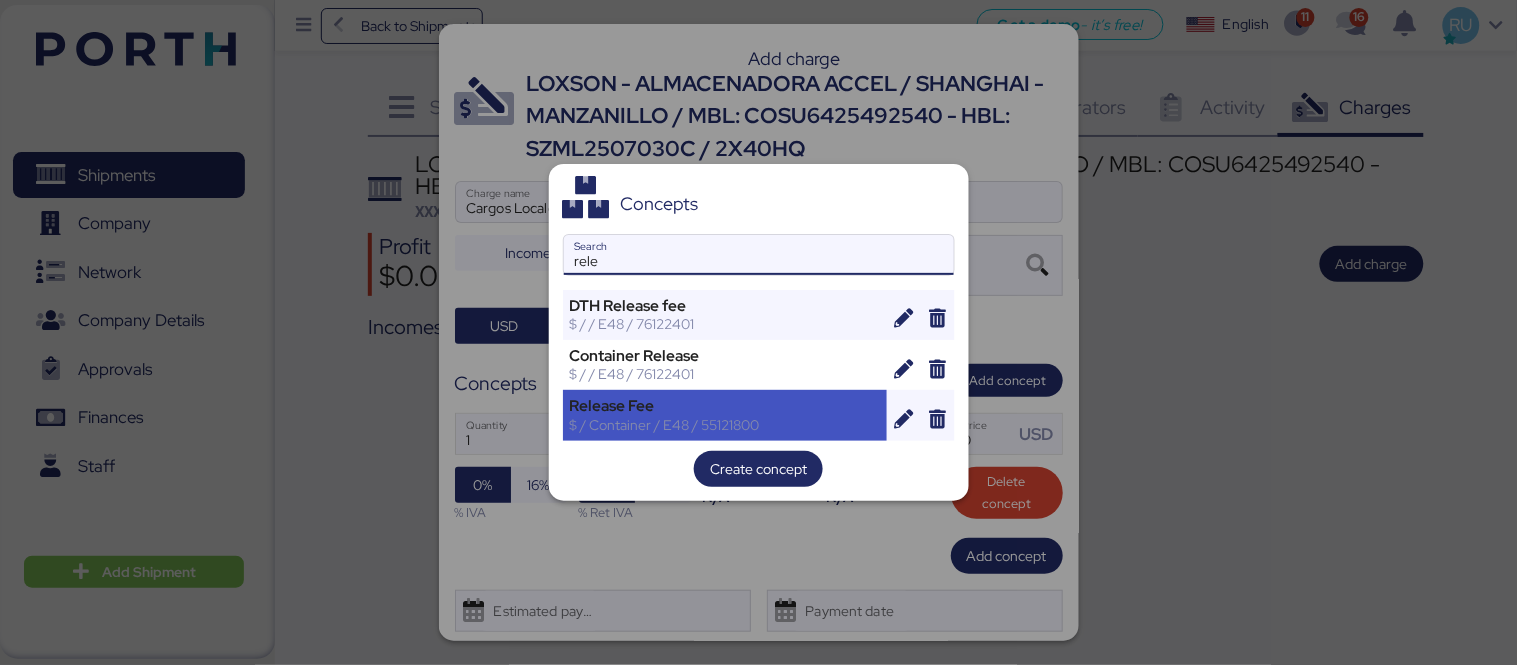 type on "rele" 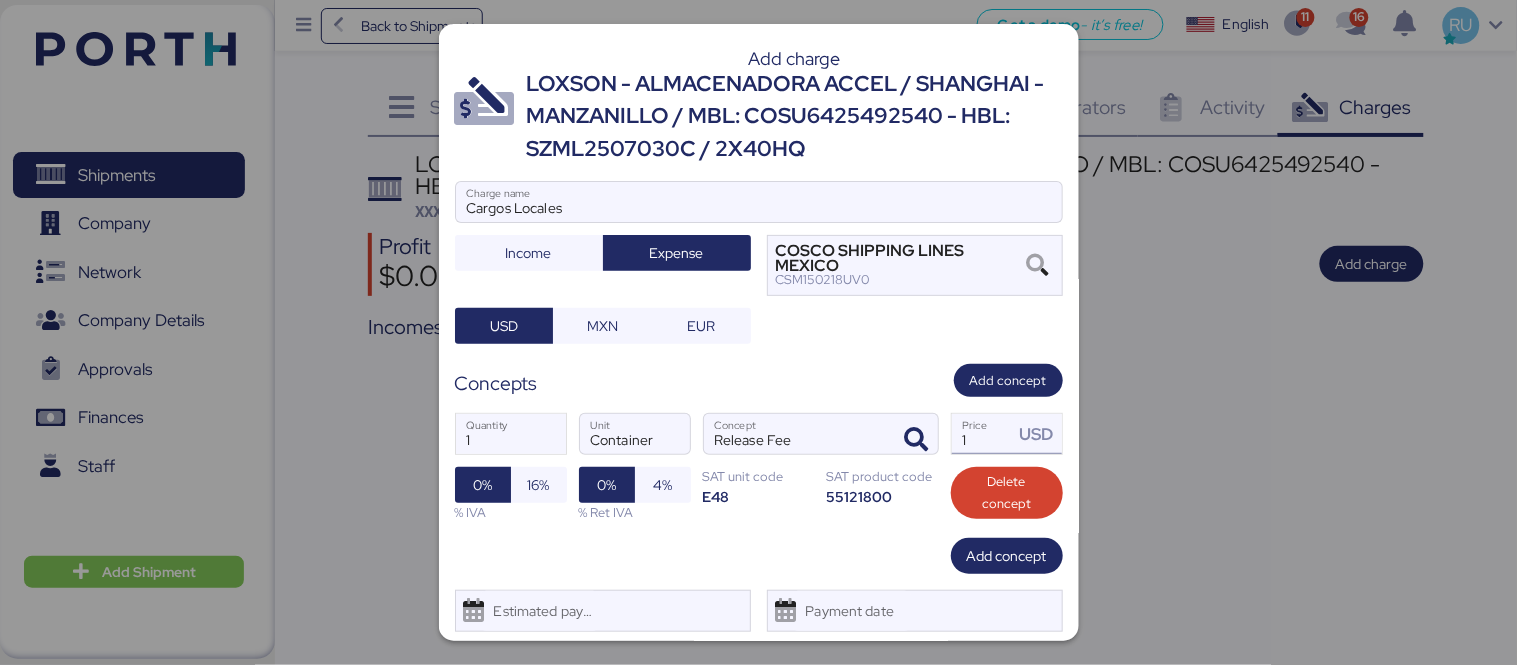 click on "1" at bounding box center (983, 434) 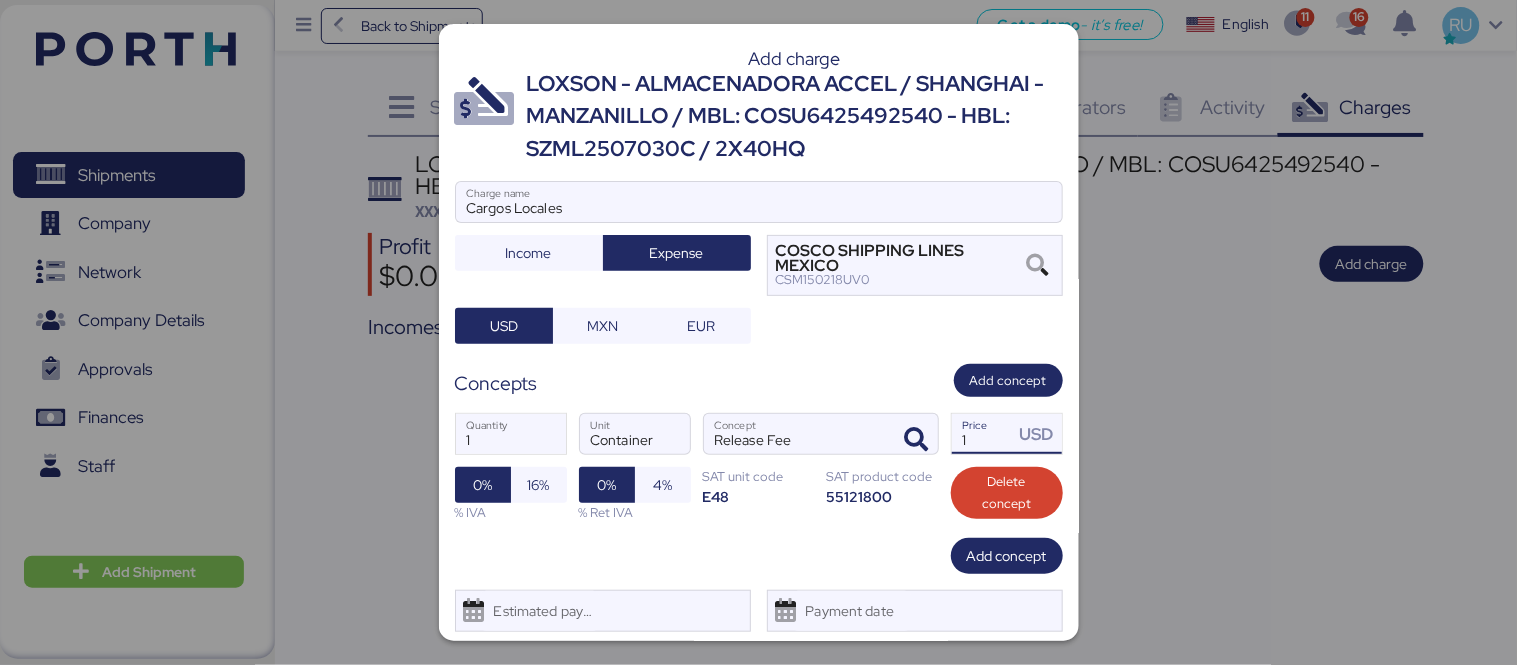 type on "[NUMBER]" 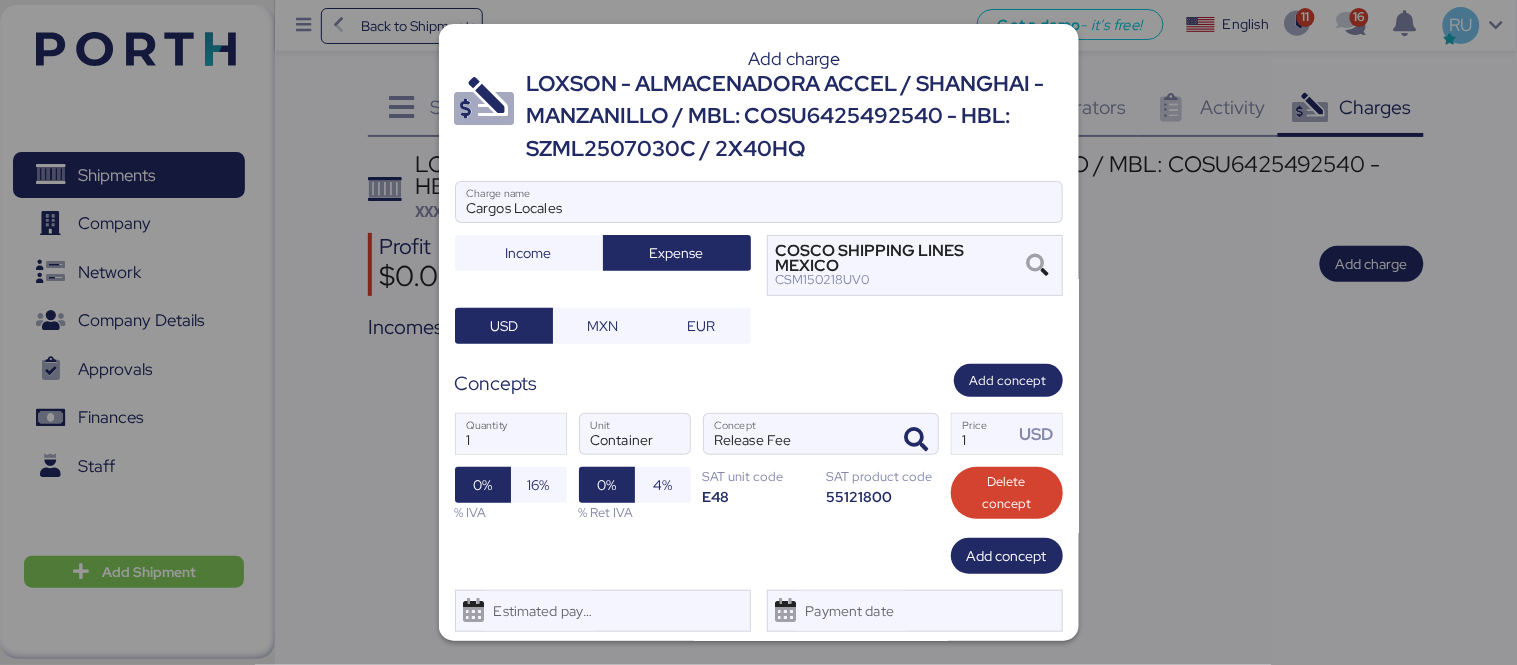 click on "Concepts Add concept" at bounding box center (759, 380) 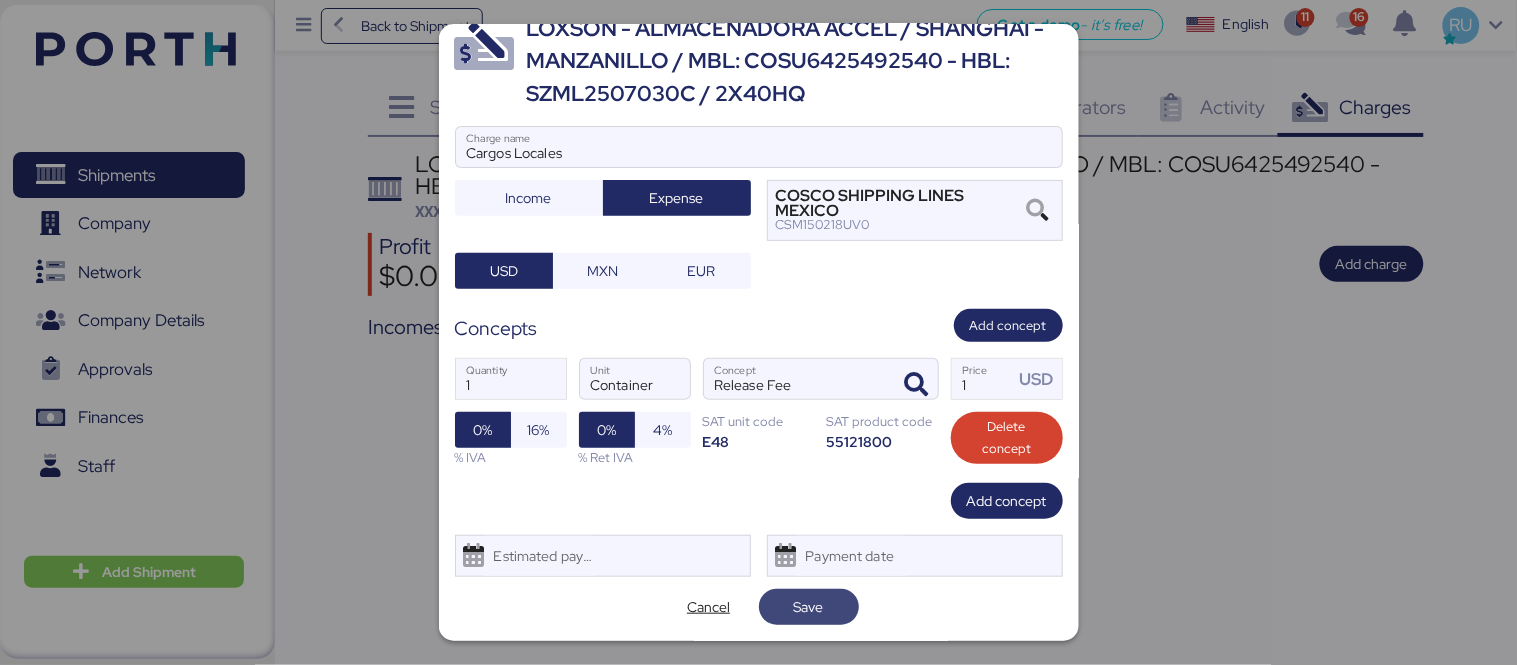 click on "Save" at bounding box center [809, 607] 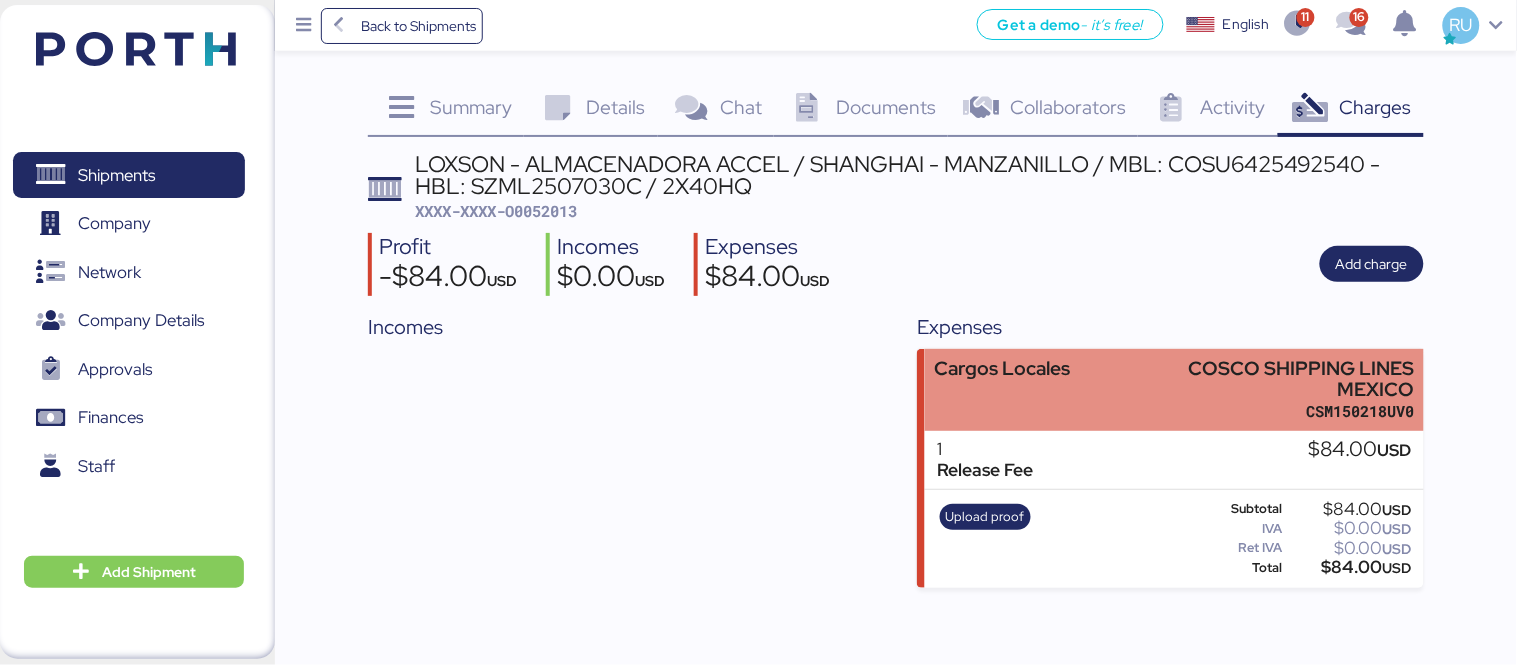 click on "Cargos Locales COSCO SHIPPING LINES MEXICO [TAX_ID]" at bounding box center (1174, 390) 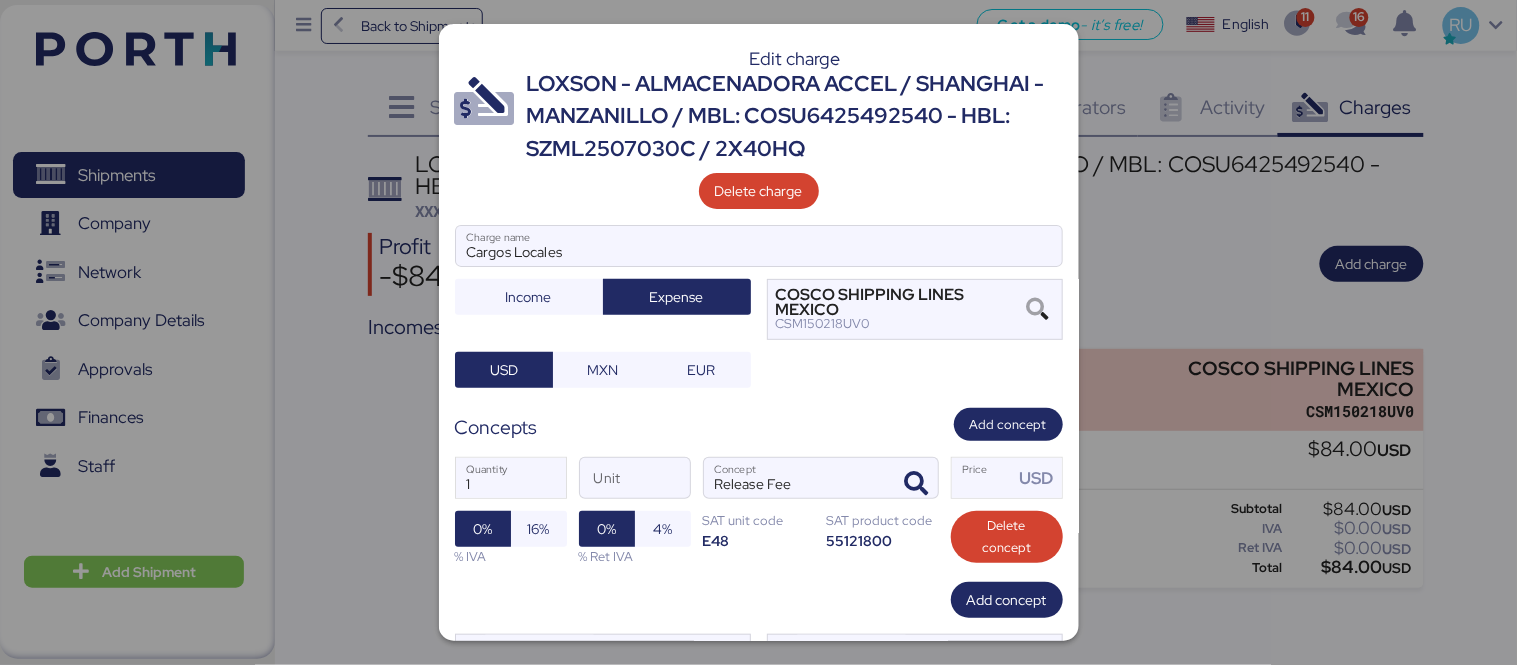 scroll, scrollTop: 87, scrollLeft: 0, axis: vertical 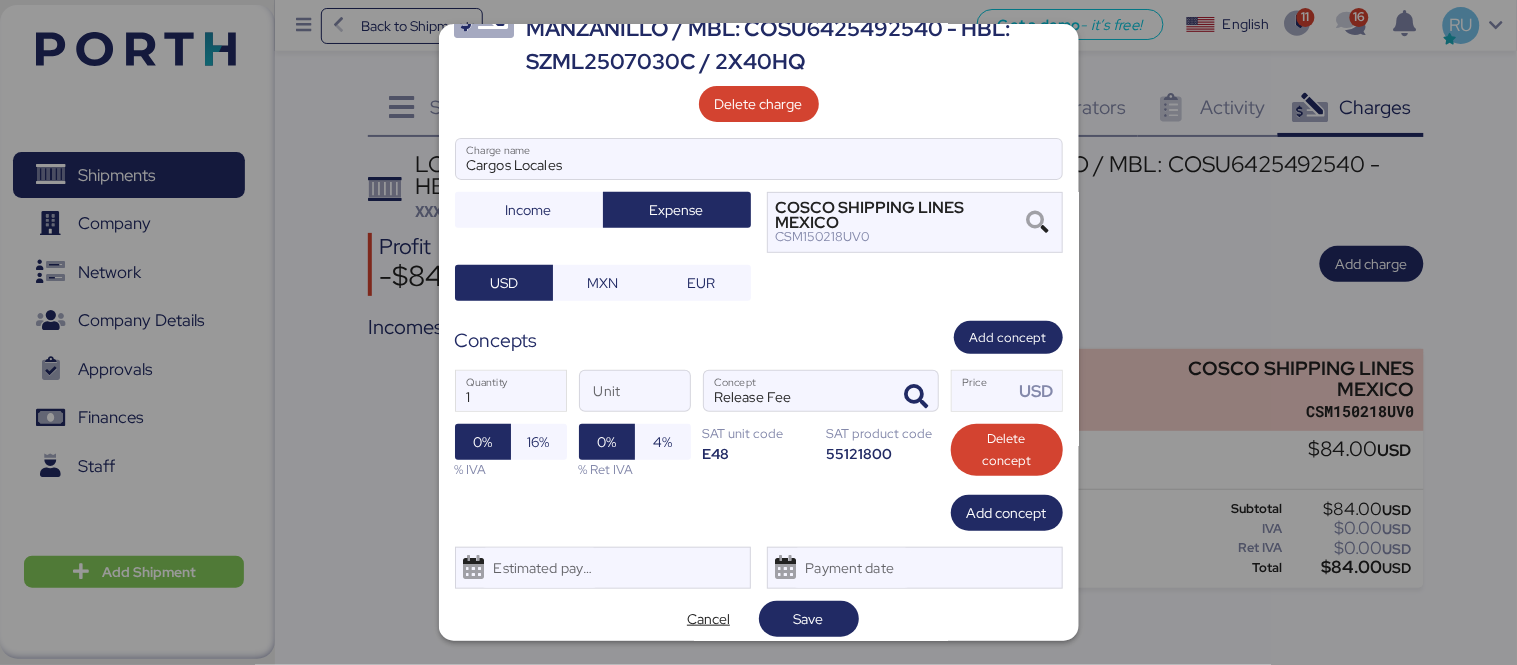 click at bounding box center [758, 332] 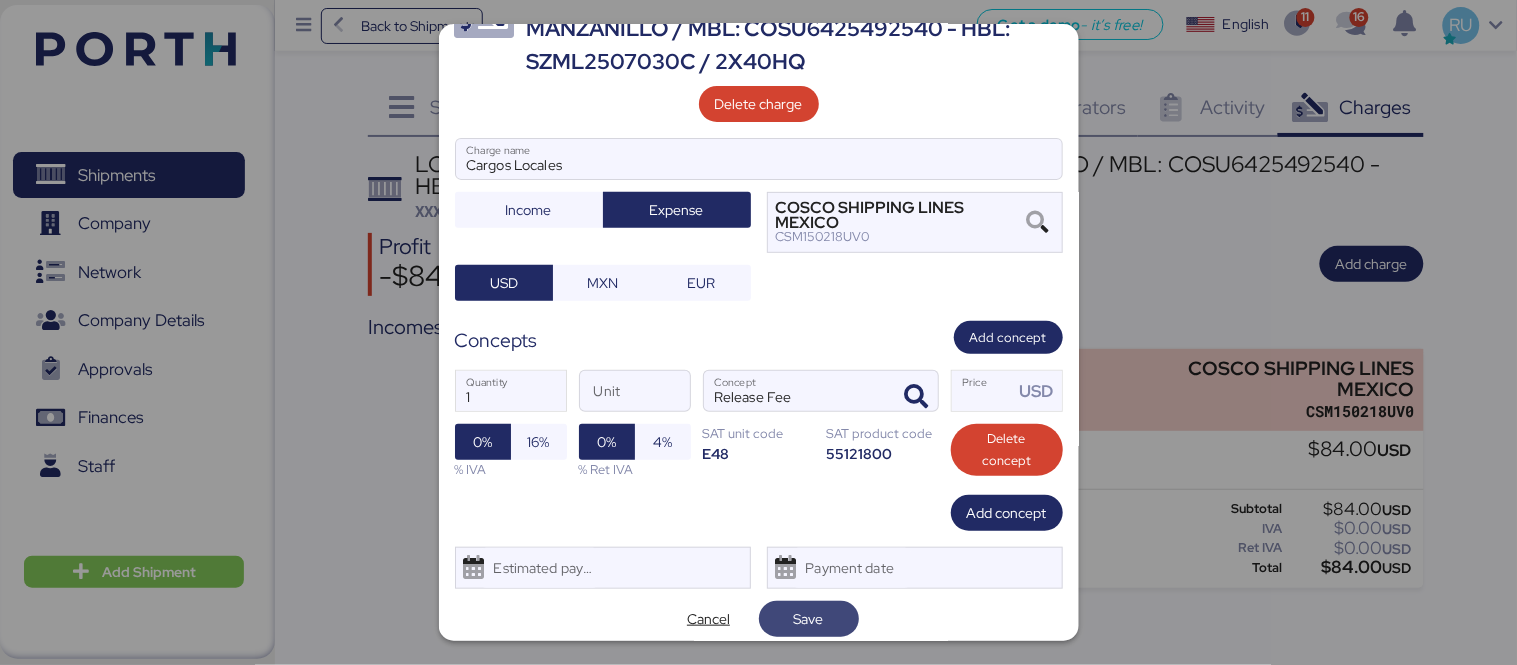 click on "Save" at bounding box center (809, 619) 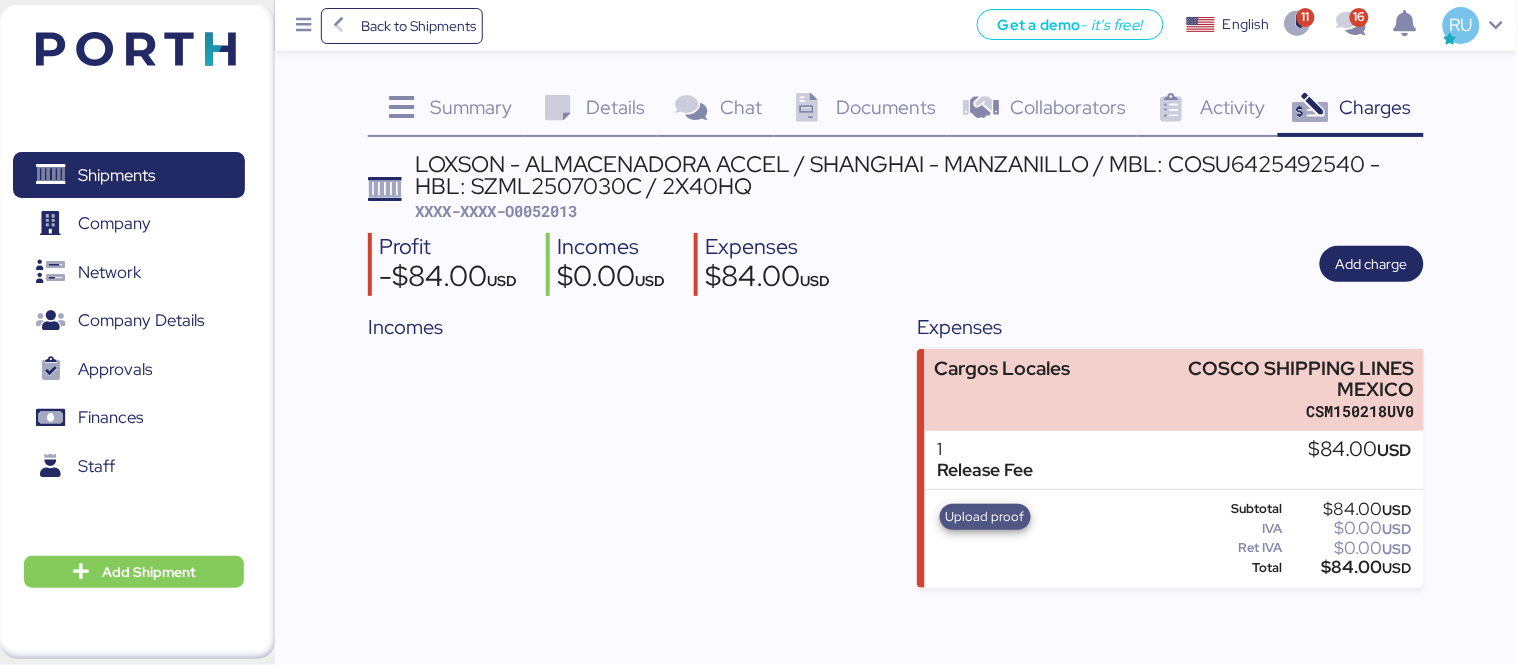 click on "Upload proof" at bounding box center [985, 517] 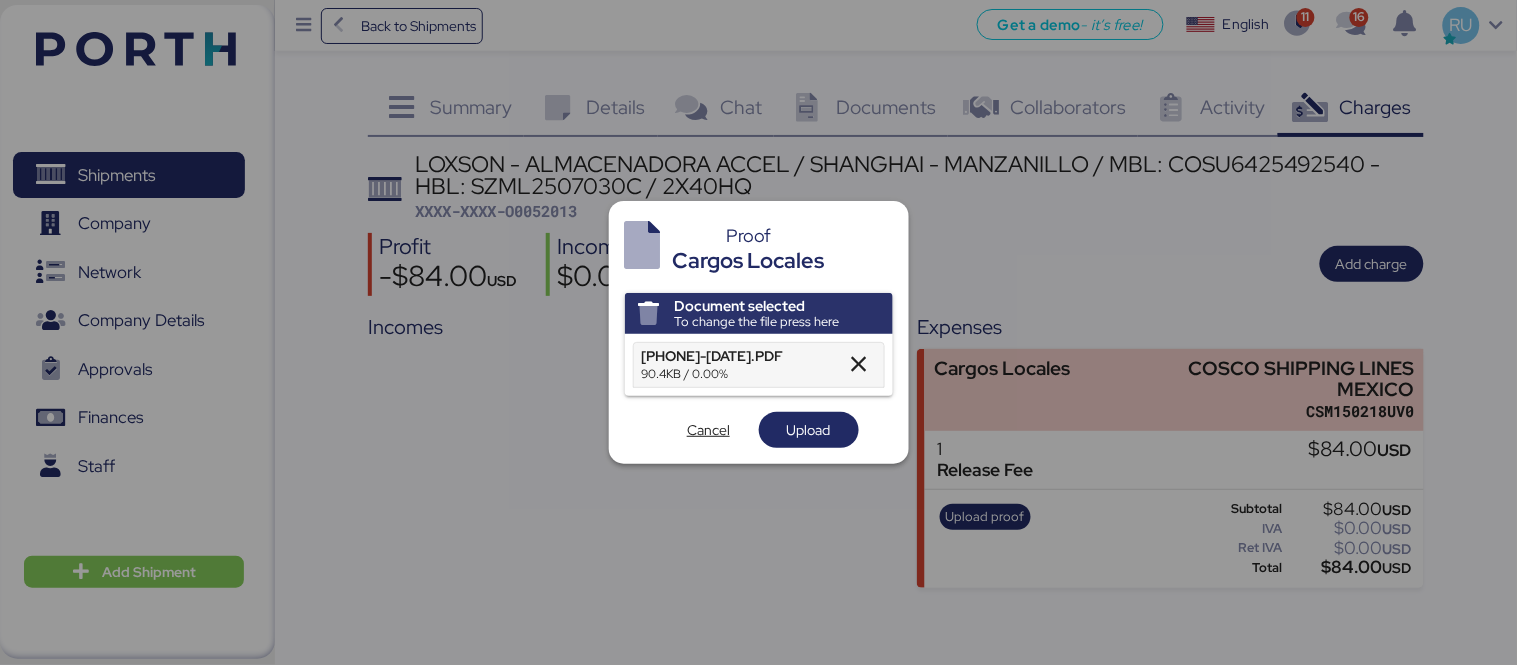 click on "Document selected To change the file press here [NUMBER]-[DATE].PDF 90.4KB / 0.00% Cancel Upload" at bounding box center [759, 371] 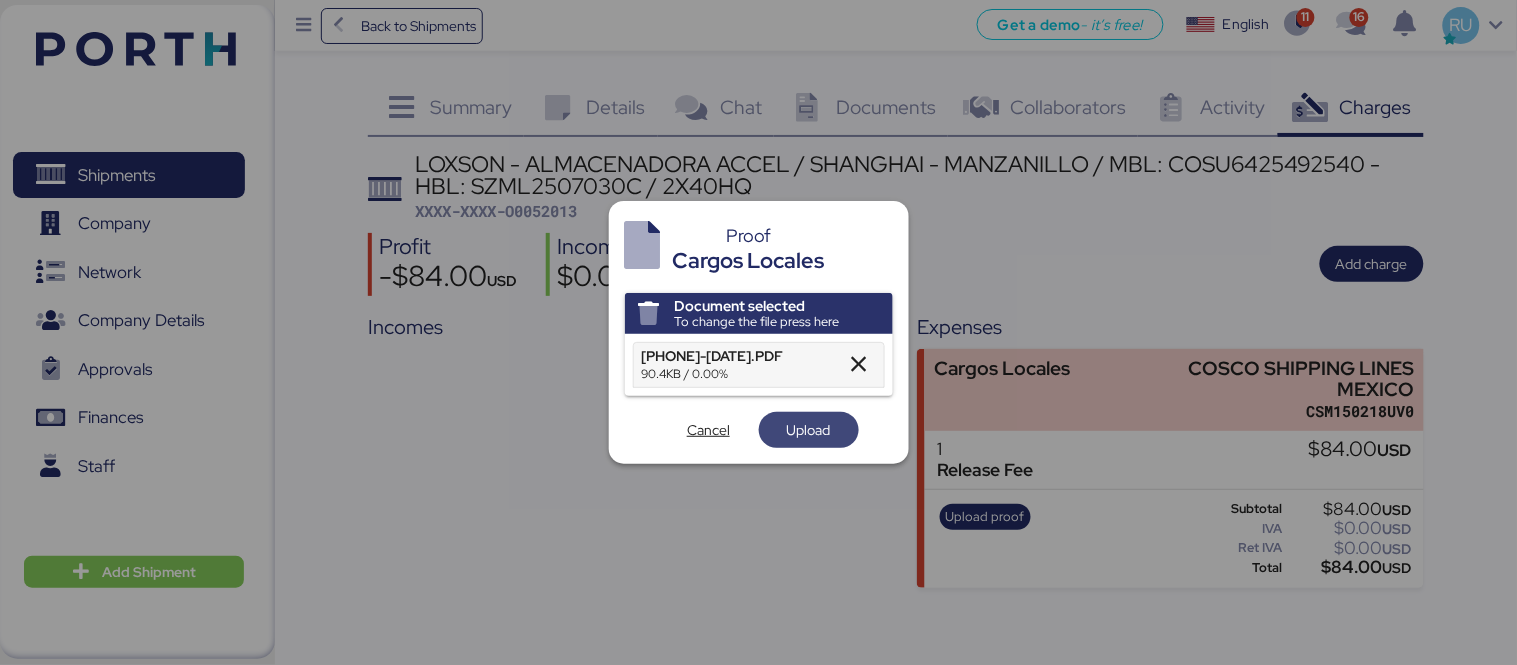 click on "Upload" at bounding box center (809, 430) 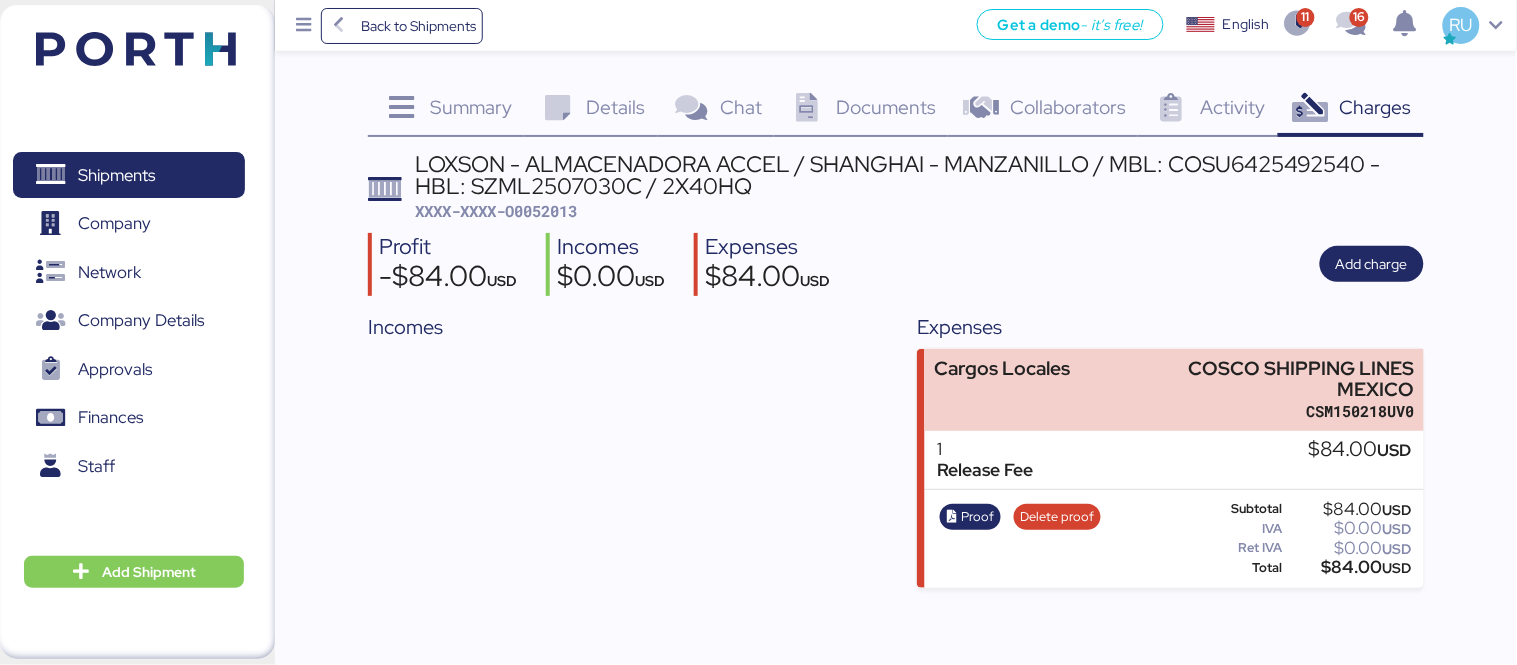 click on "XXXX-XXXX-O0052013" at bounding box center [497, 211] 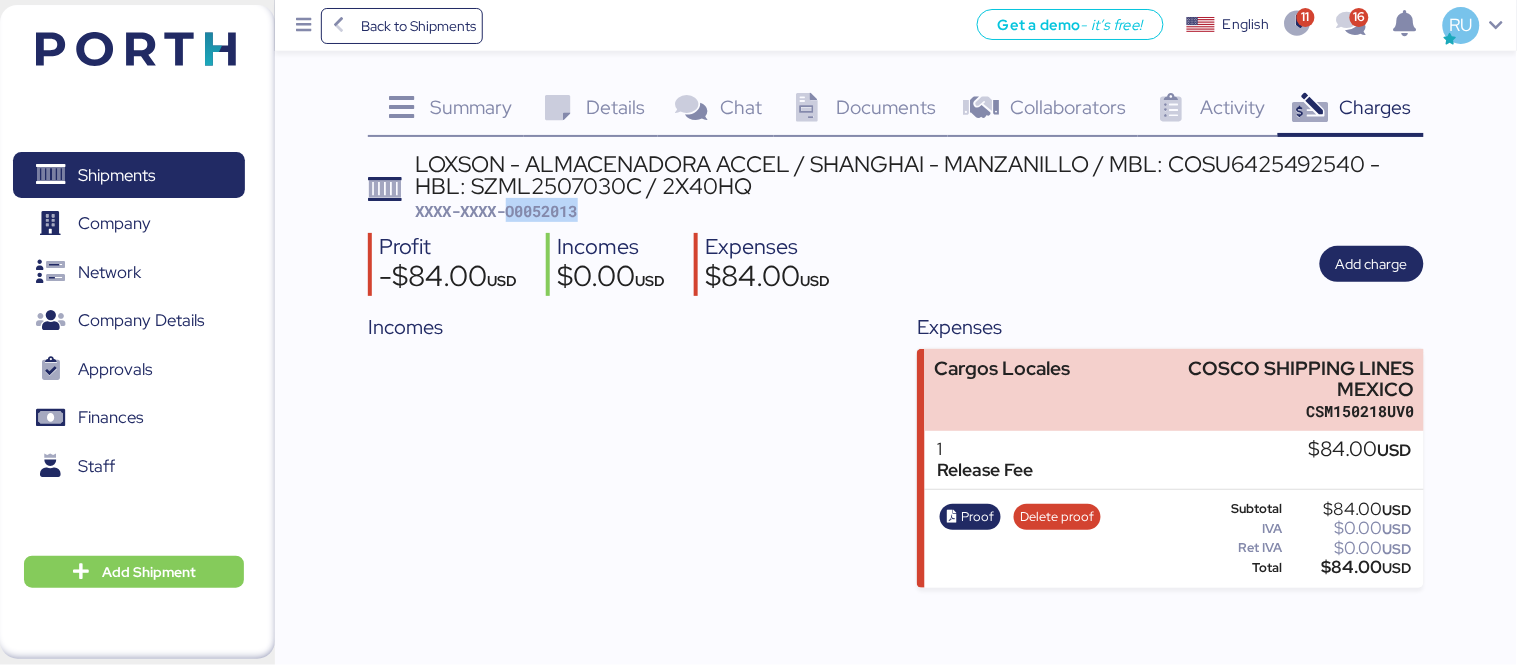 click on "XXXX-XXXX-O0052013" at bounding box center [497, 211] 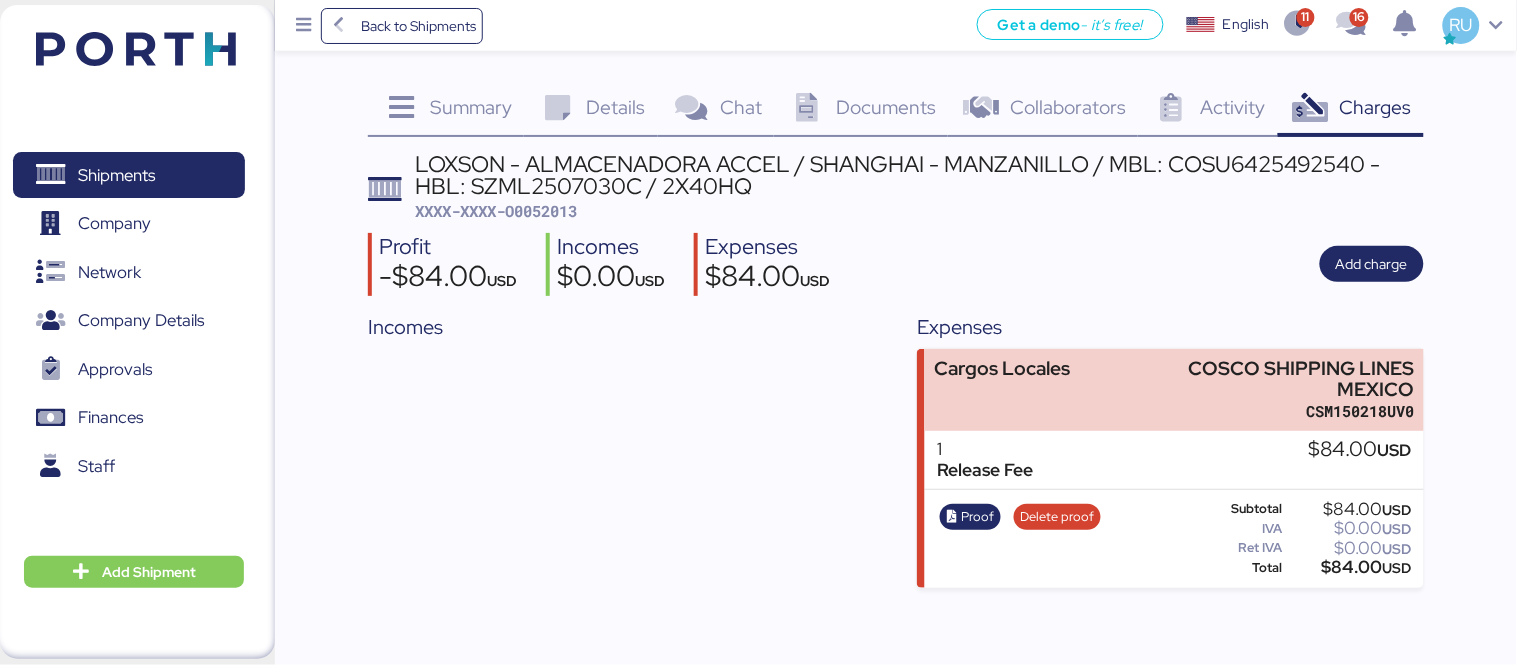 click on "Summary 0 Details 0 Chat 0 Documents 0 Collaborators 0 Activity 0 Charges 0 LOXSON - ALMACENADORA ACCEL / SHANGHAI - MANZANILLO / MBL: [NUMBER] - HBL: [NUMBER] / 2X40HQ XXXX-XXXX-[NUMBER] Profit -$[NUMBER] USD Incomes $0.00 USD Expenses $[NUMBER] USD Add charge Incomes Expenses Cargos Locales COSCO SHIPPING LINES MEXICO [TAX_ID] 1 Release Fee $[NUMBER] USD Proof Delete proof Subtotal $[NUMBER] USD IVA $0.00 USD Ret IVA $0.00 USD Total $[NUMBER] USD" at bounding box center (758, 294) 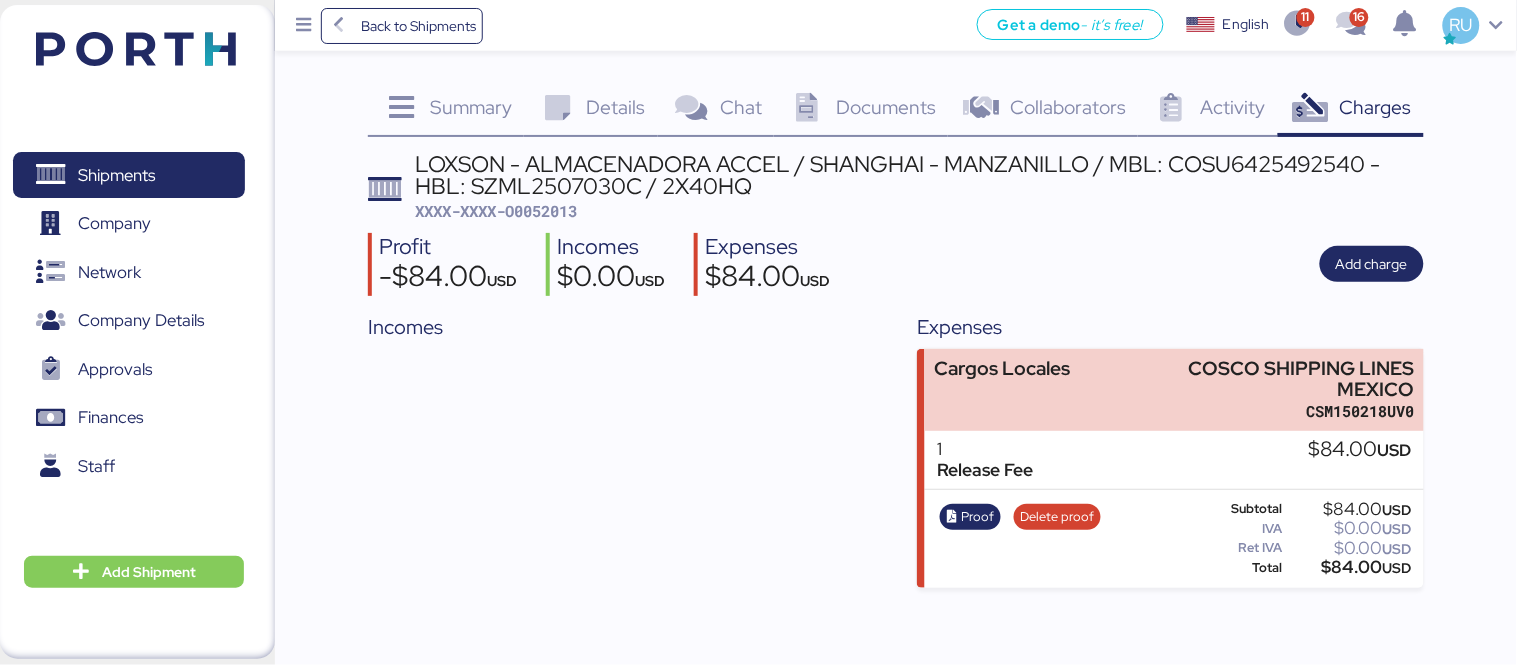 click on "XXXX-XXXX-O0052013" at bounding box center [497, 211] 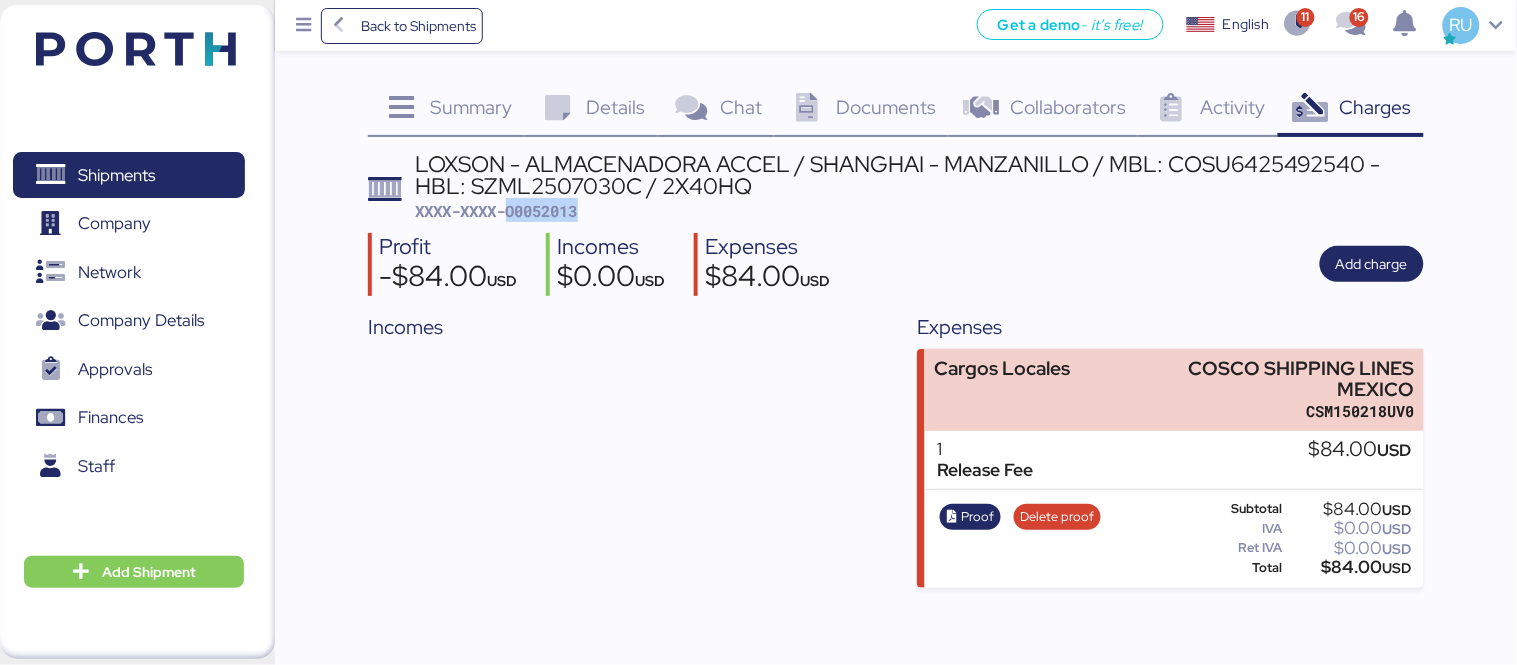 click on "XXXX-XXXX-O0052013" at bounding box center (497, 211) 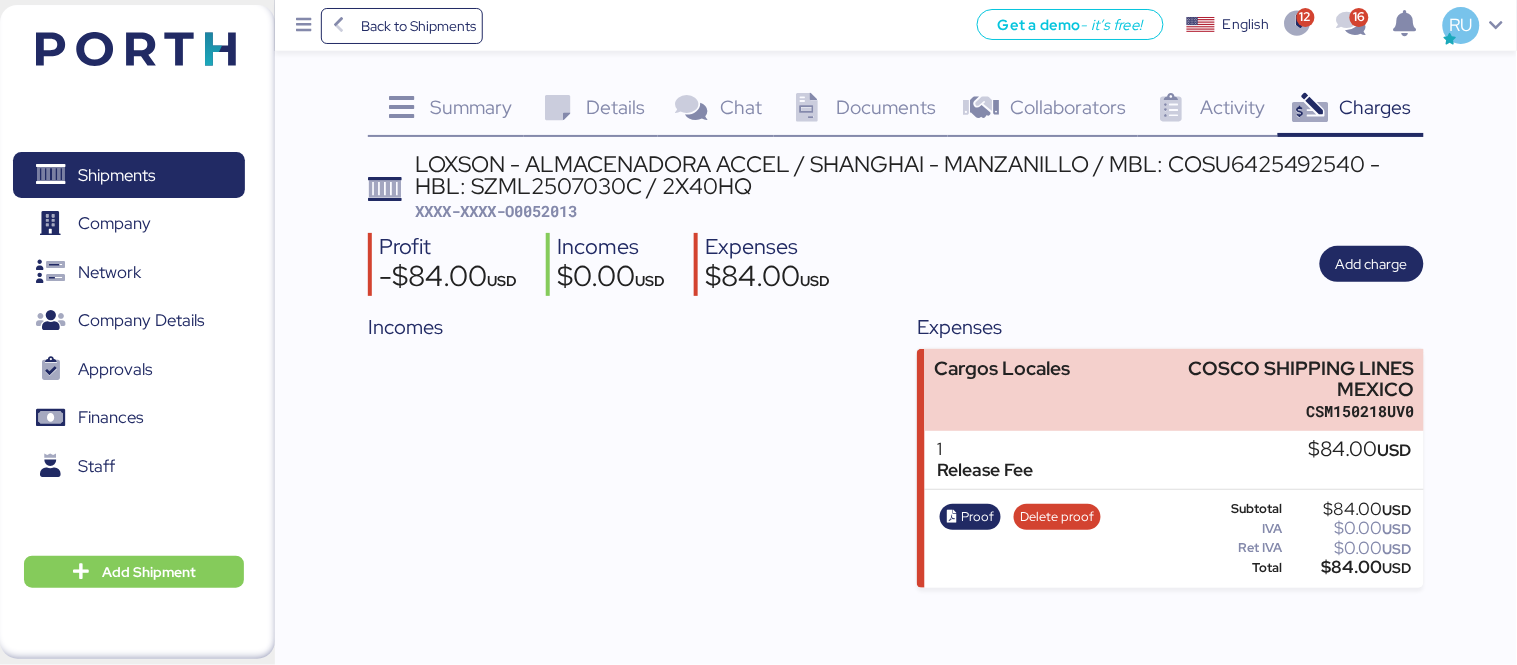 click at bounding box center [106, 46] 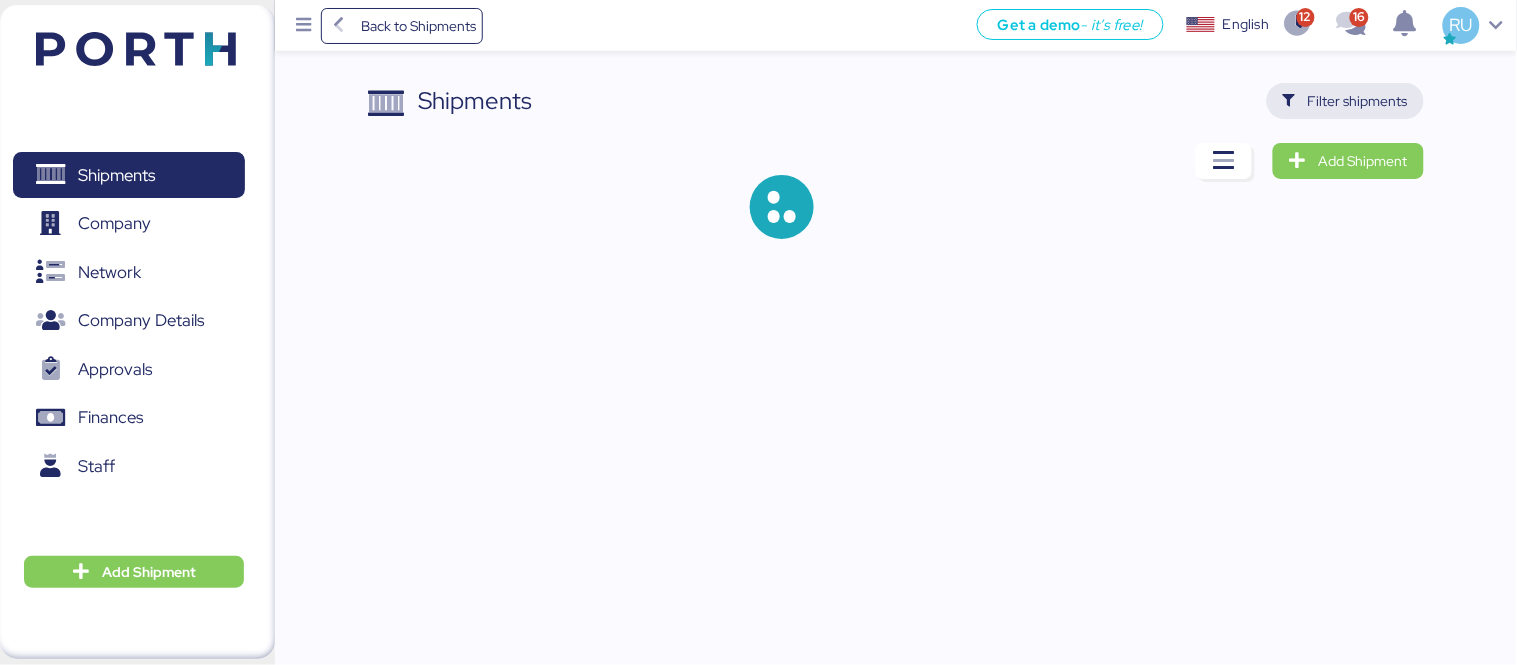 click on "Filter shipments" at bounding box center [1358, 101] 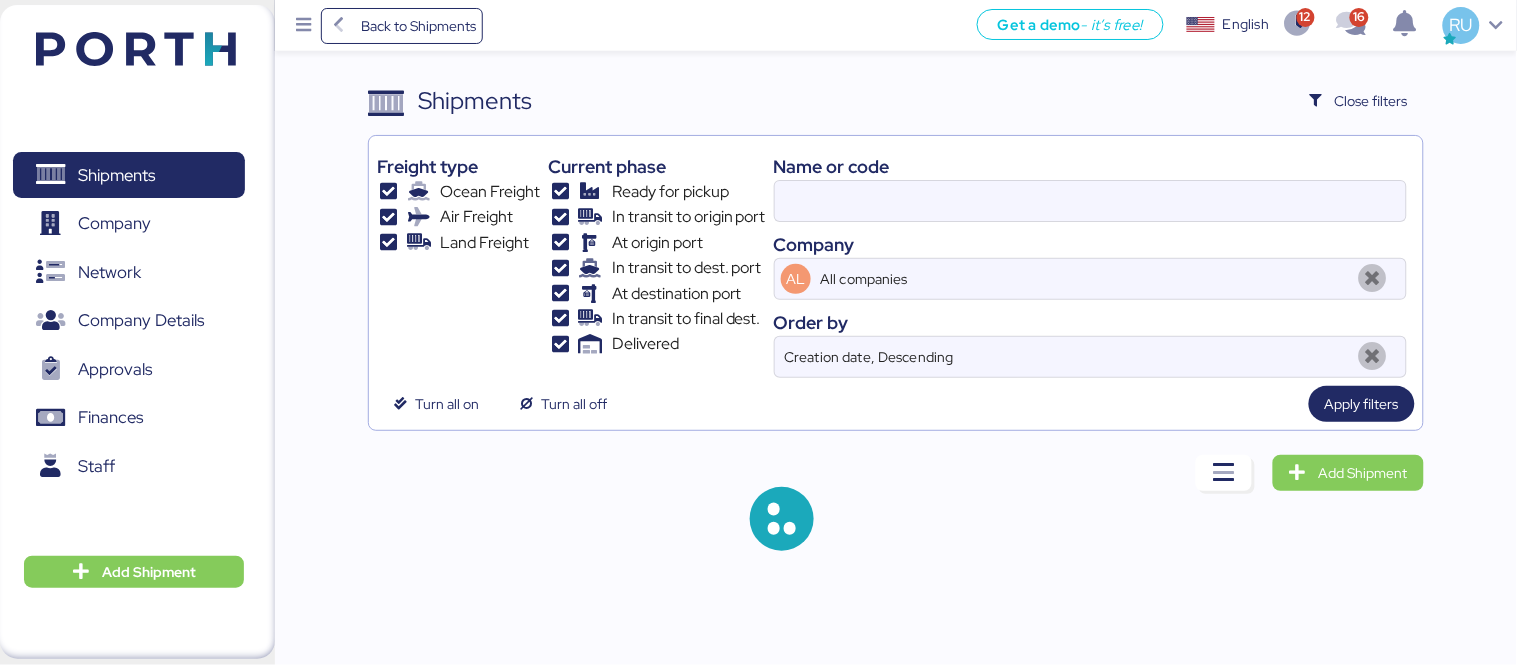click on "Company" at bounding box center [1090, 244] 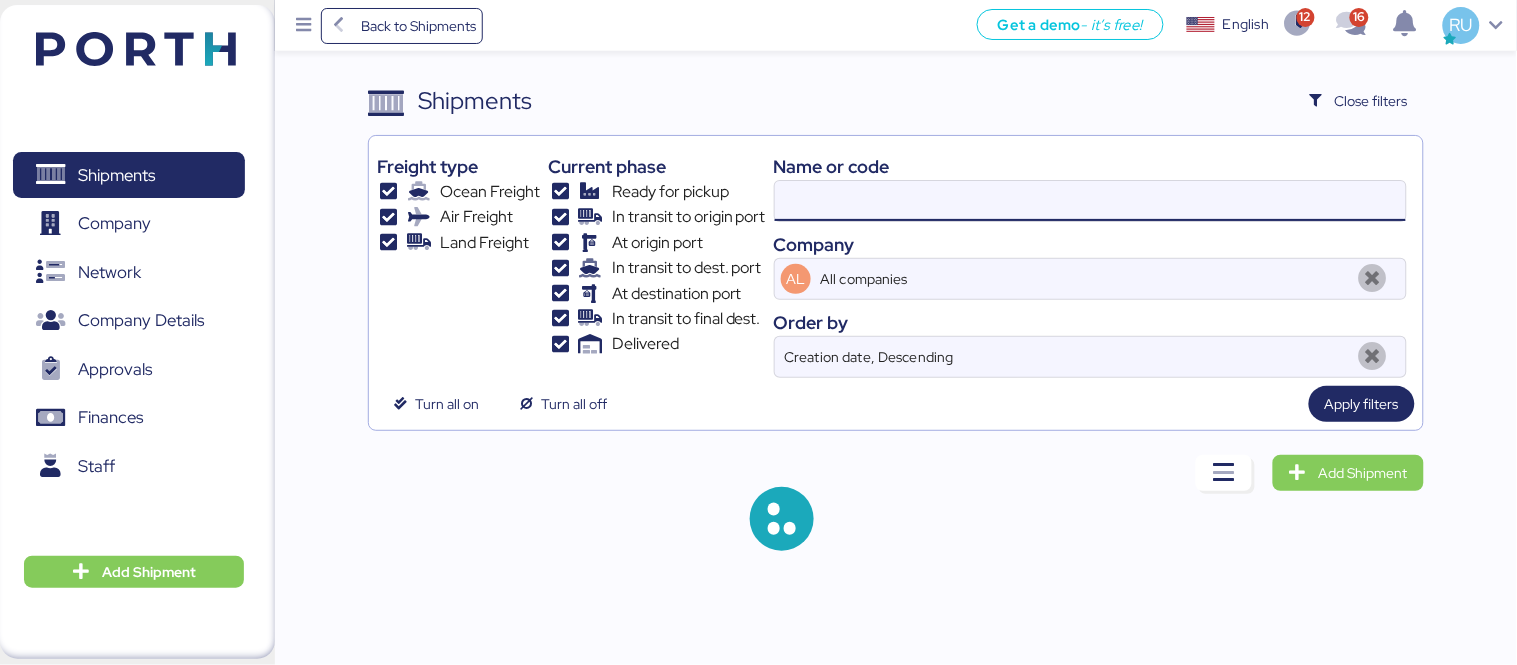 click at bounding box center (1090, 201) 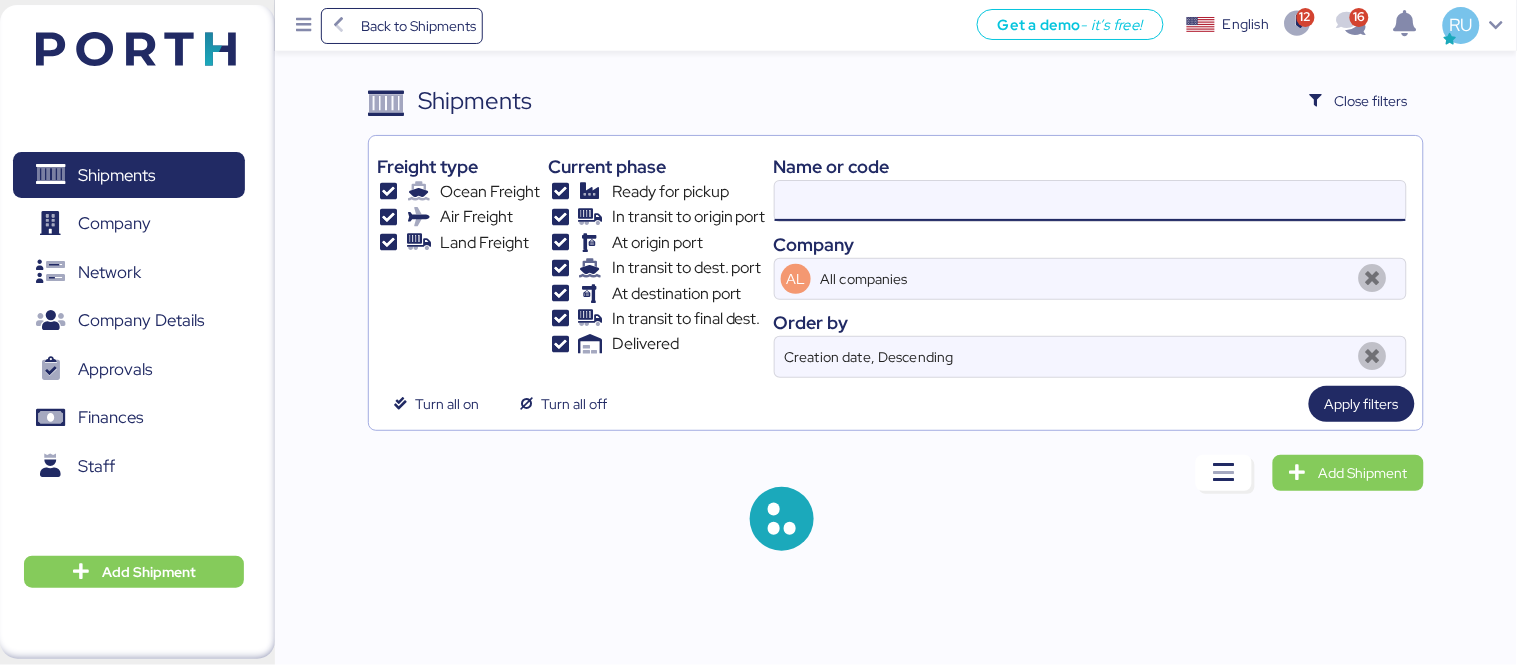 paste on "[NUMBER]" 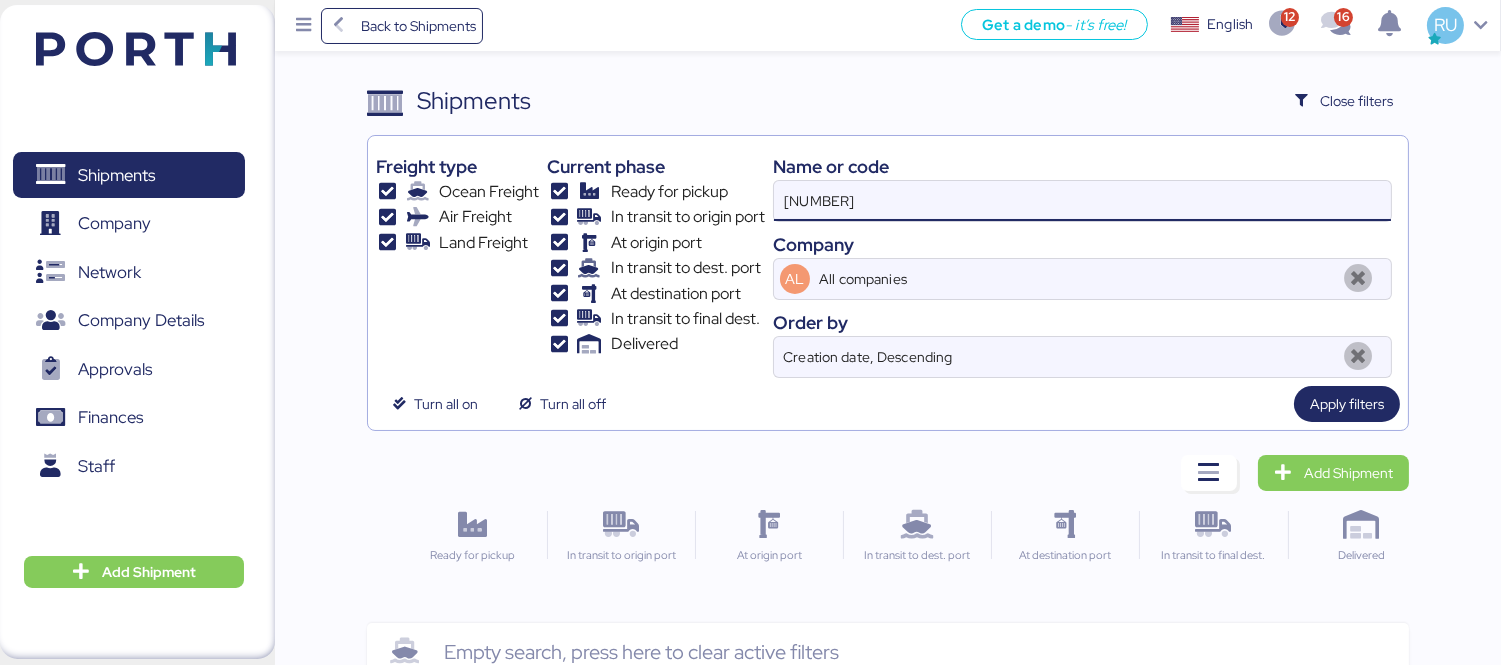 type on "[NUMBER]" 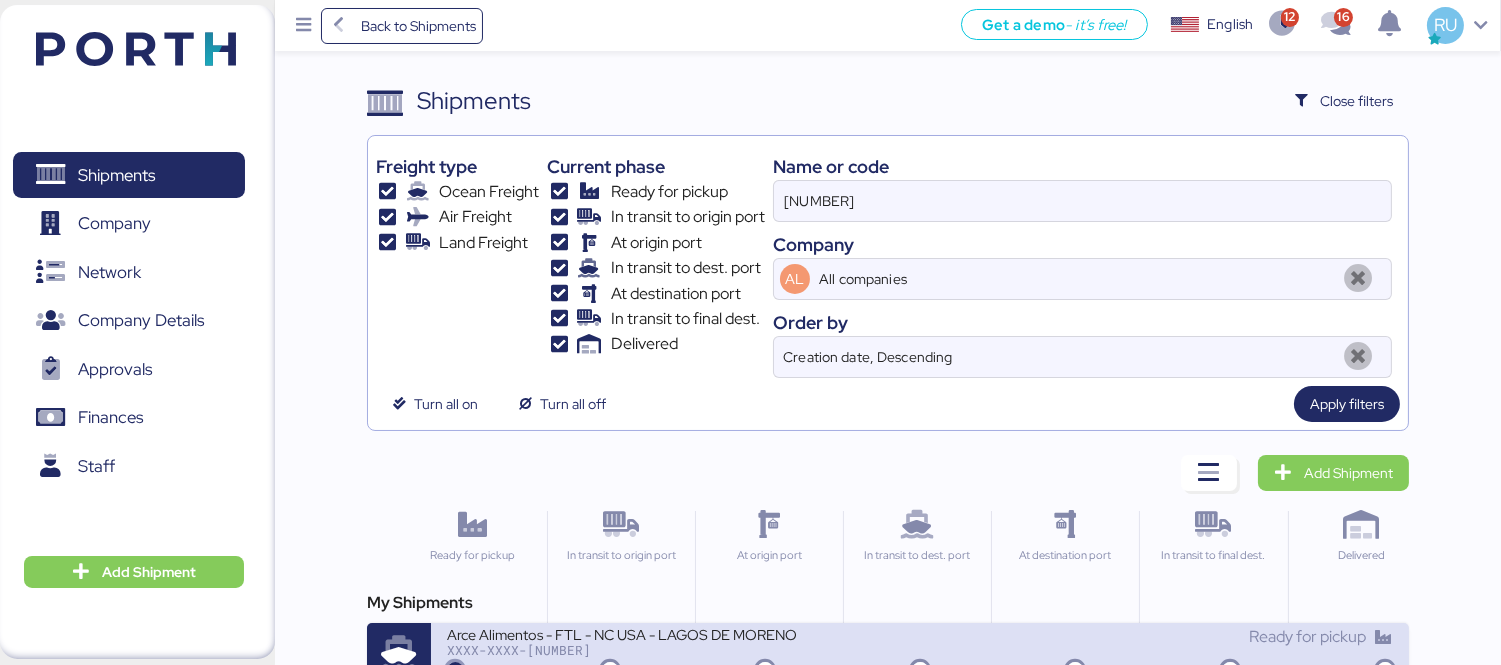click on "Arce Alimentos - FTL - NC USA - LAGOS DE MORENO" at bounding box center (683, 633) 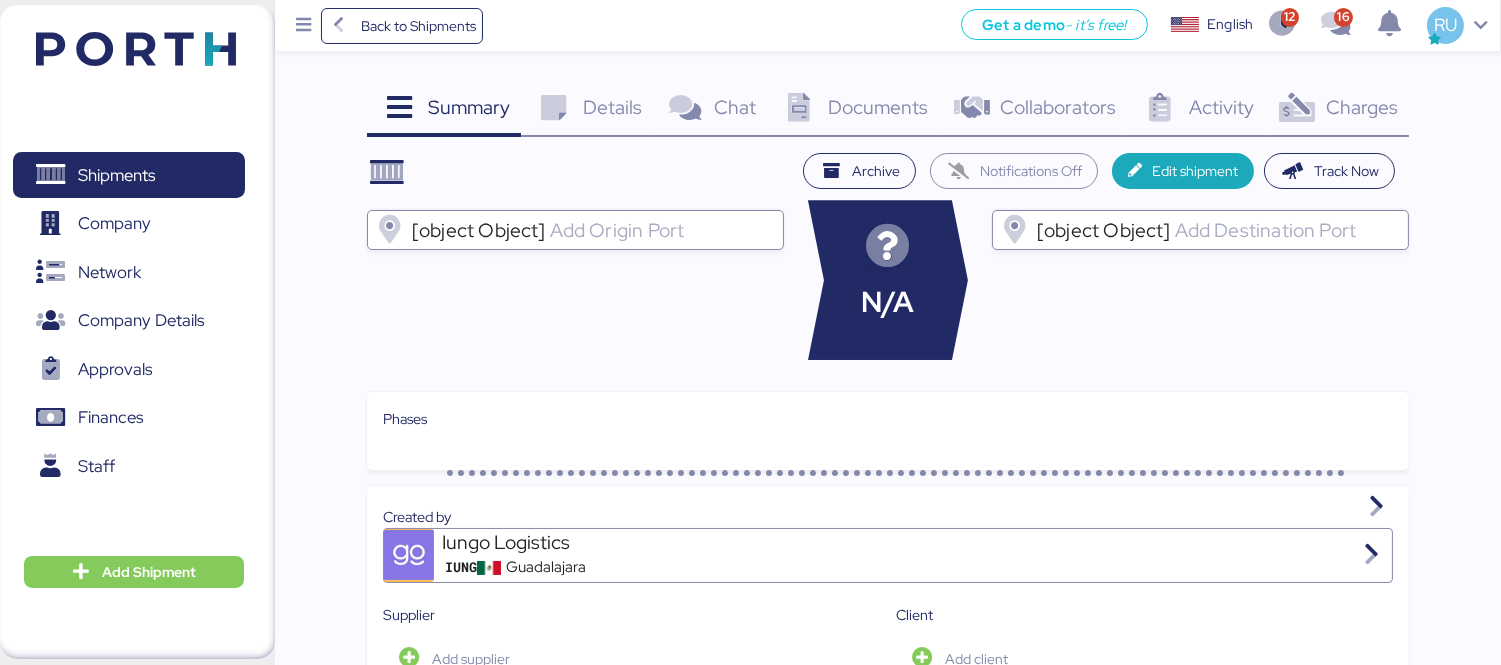 click on "Activity 0" at bounding box center (1195, 110) 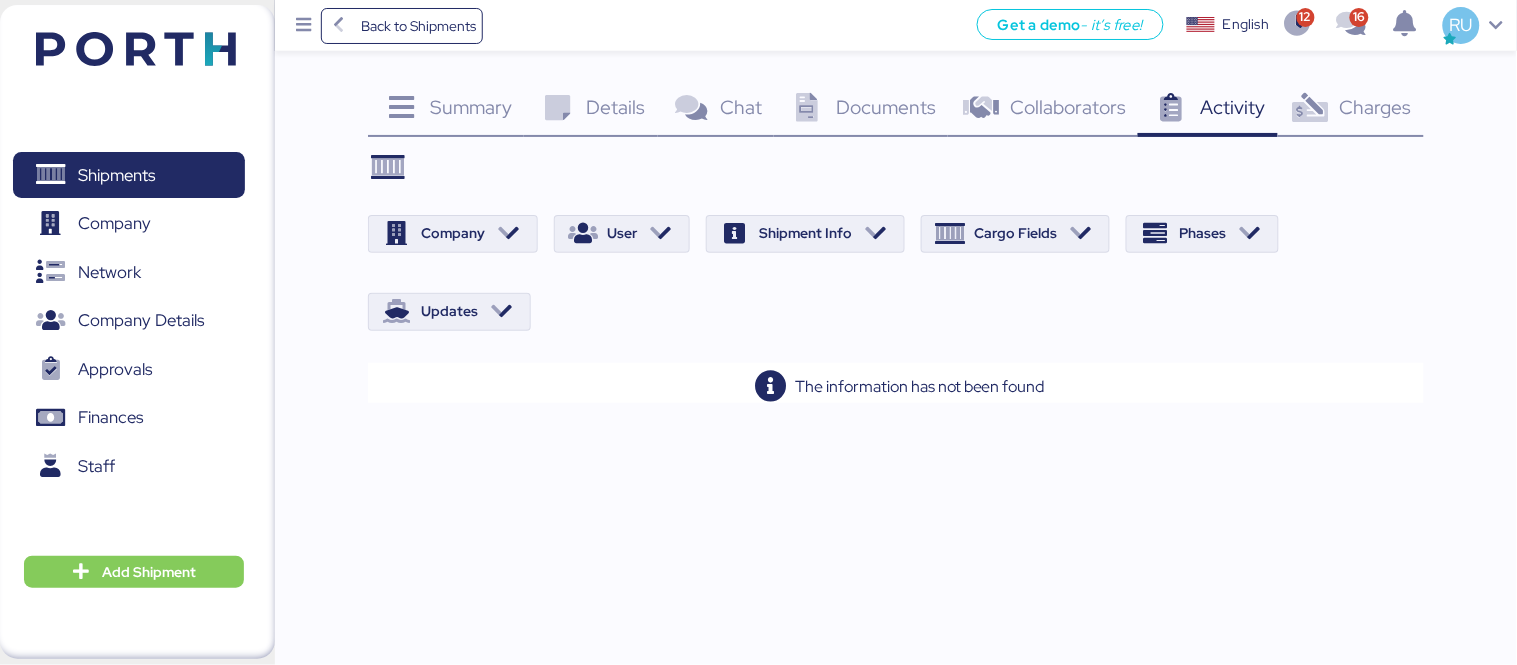click at bounding box center (1310, 108) 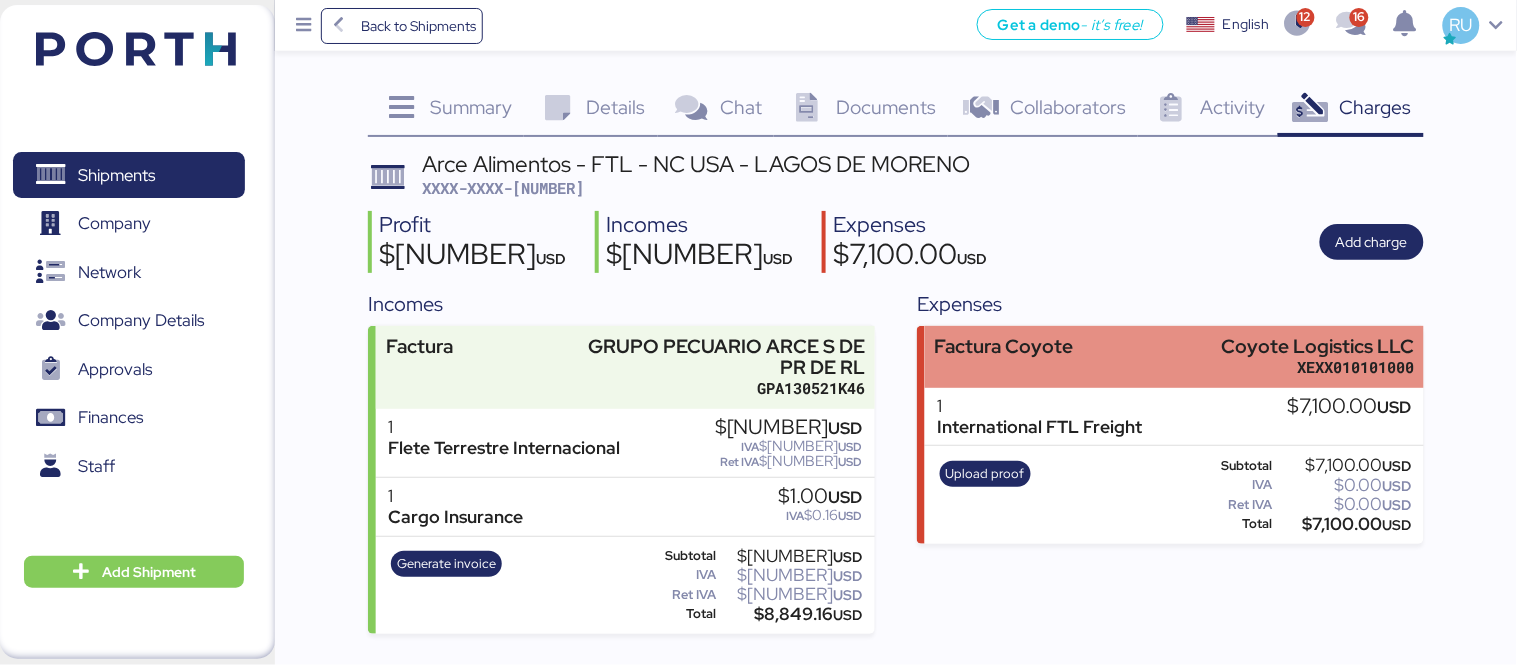 click on "Factura Coyote Coyote Logistics LLC [TAX_ID]" at bounding box center (1174, 356) 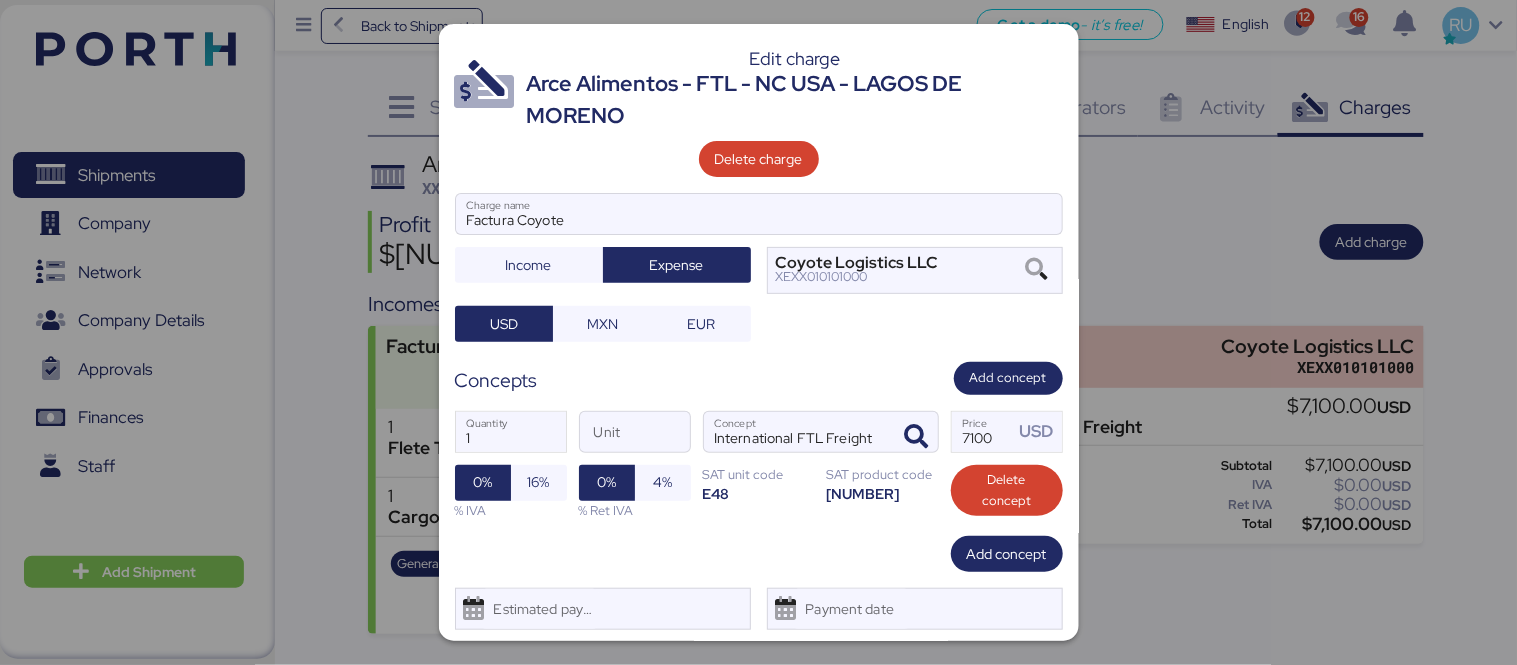 click at bounding box center [758, 332] 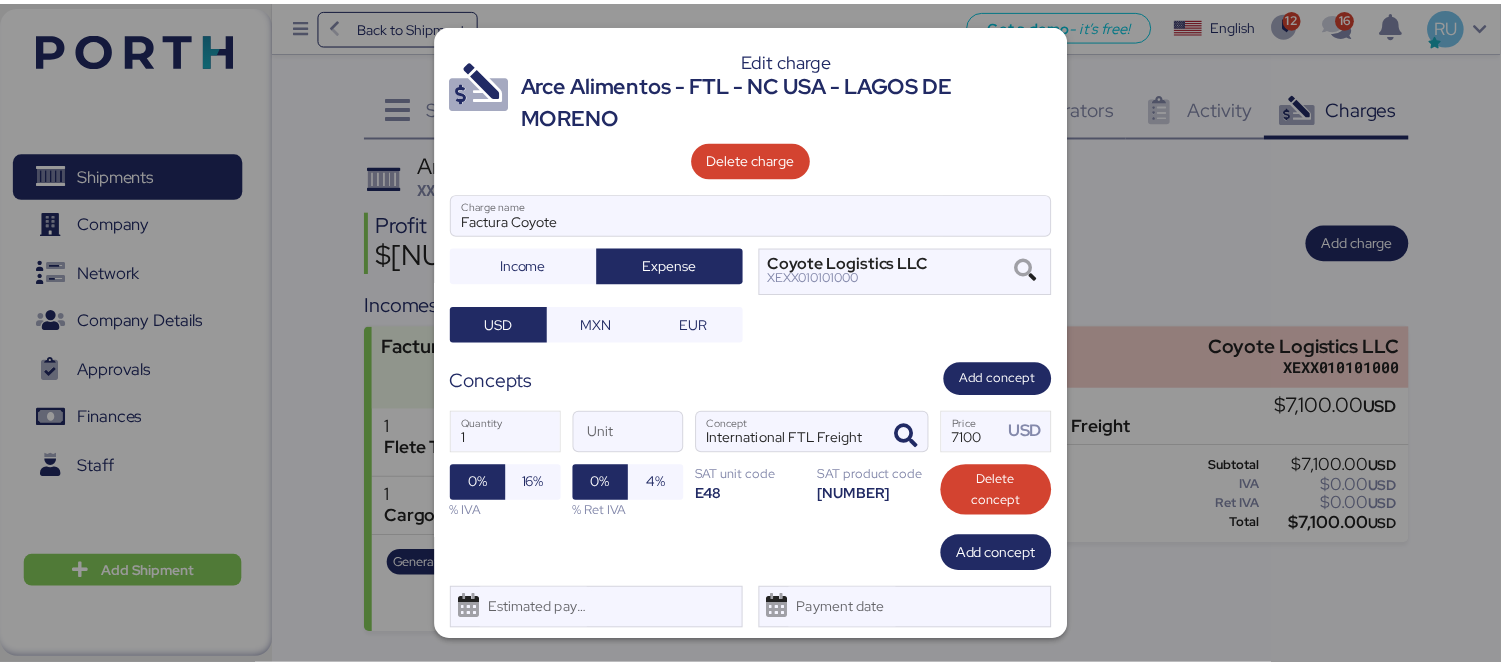 scroll, scrollTop: 52, scrollLeft: 0, axis: vertical 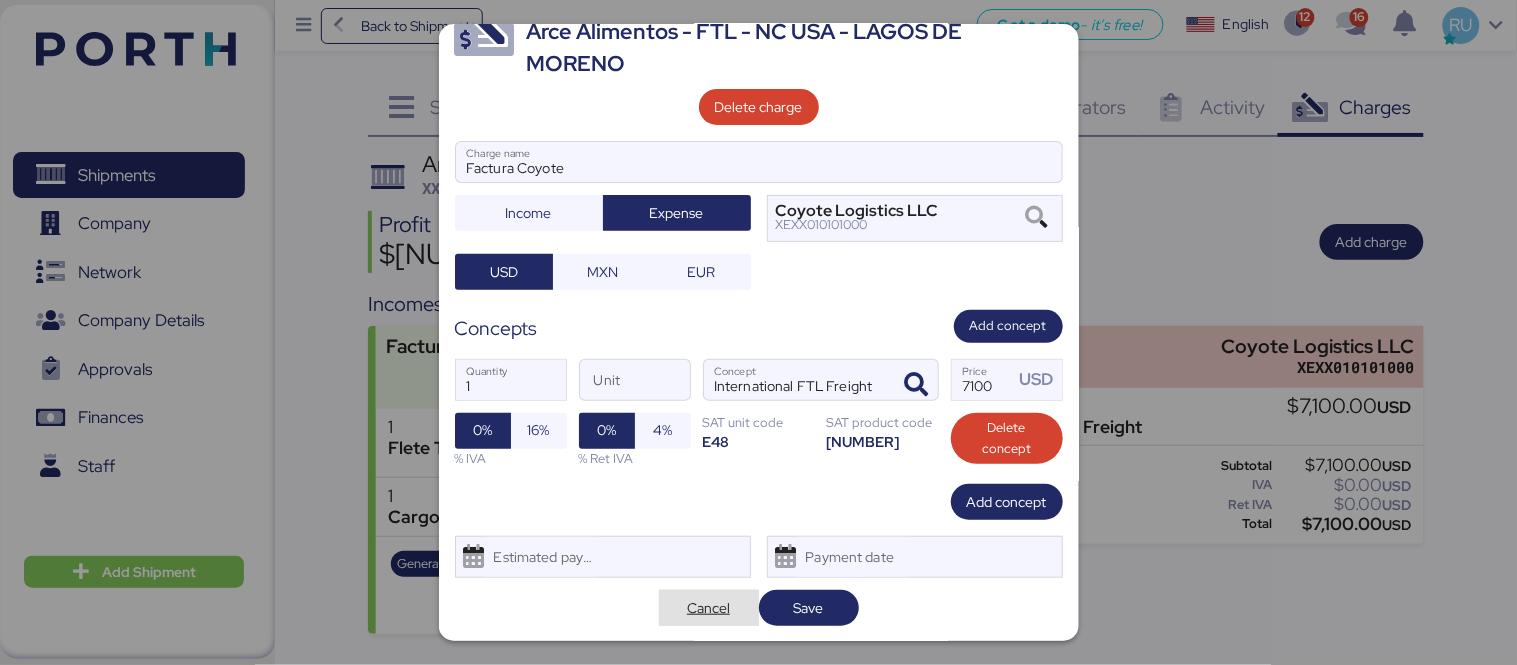 click on "Cancel" at bounding box center [708, 608] 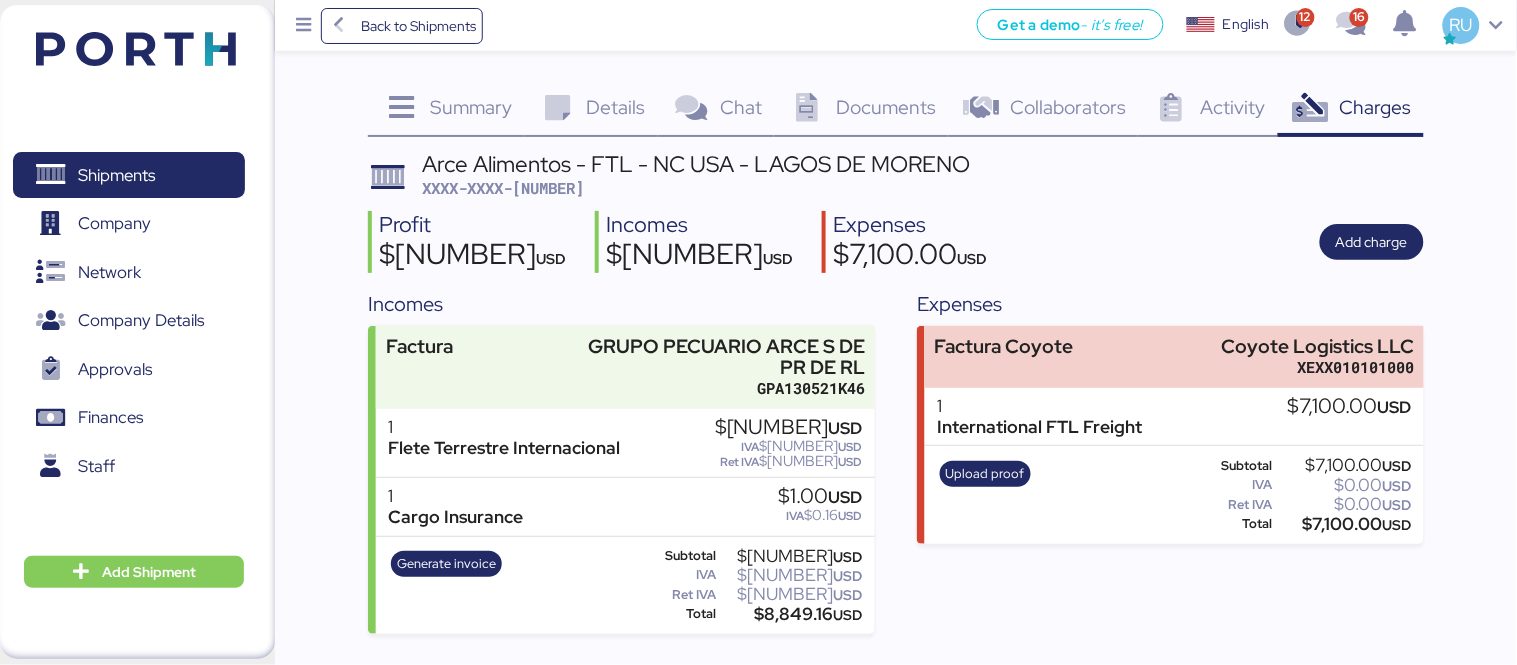 click at bounding box center (136, 49) 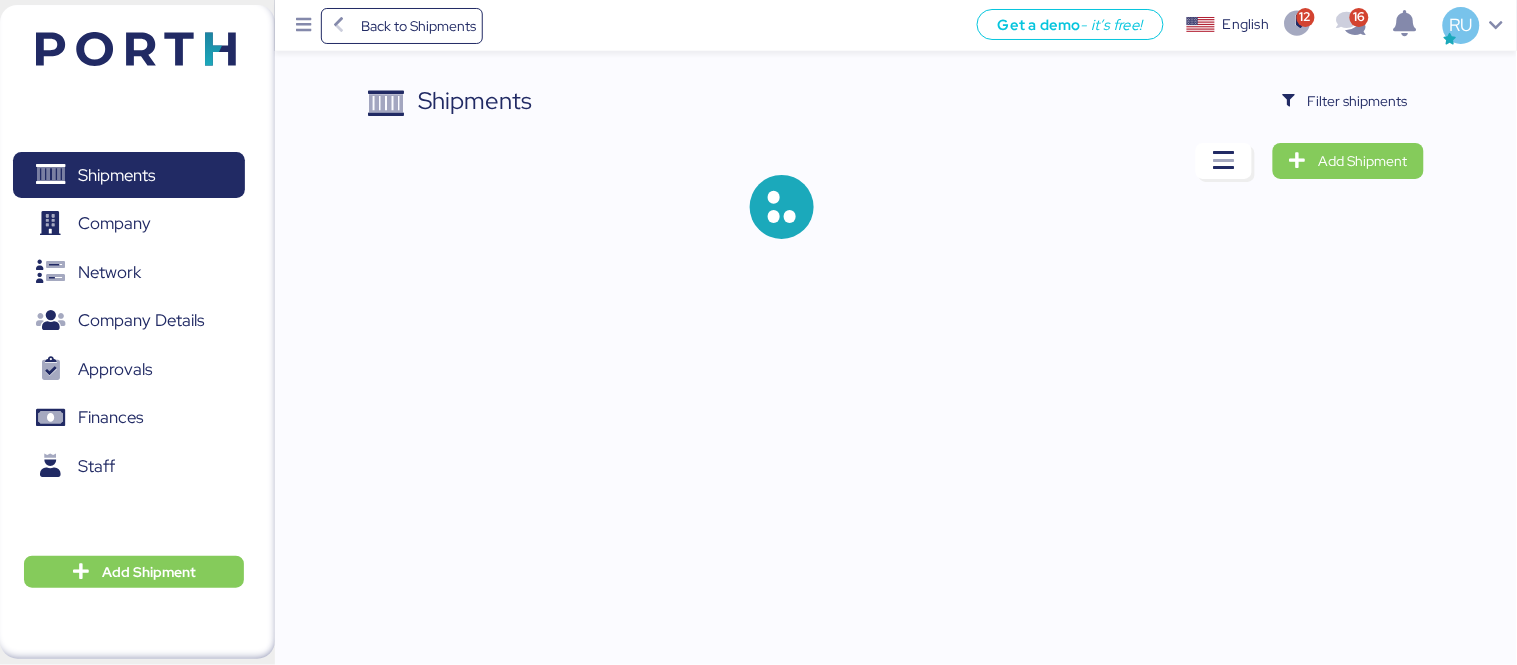 click on "Shipments   Filter shipments     Add Shipment" at bounding box center [896, 177] 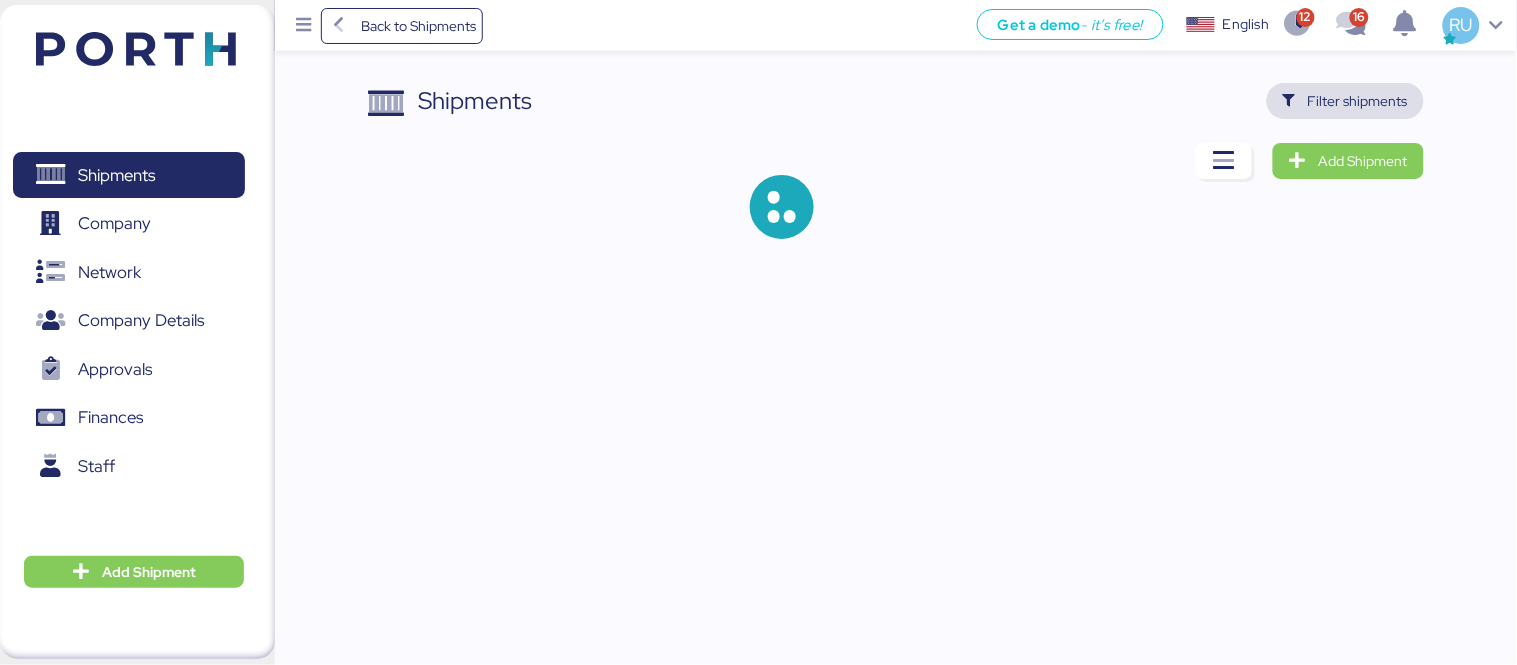 click on "Filter shipments" at bounding box center (1345, 101) 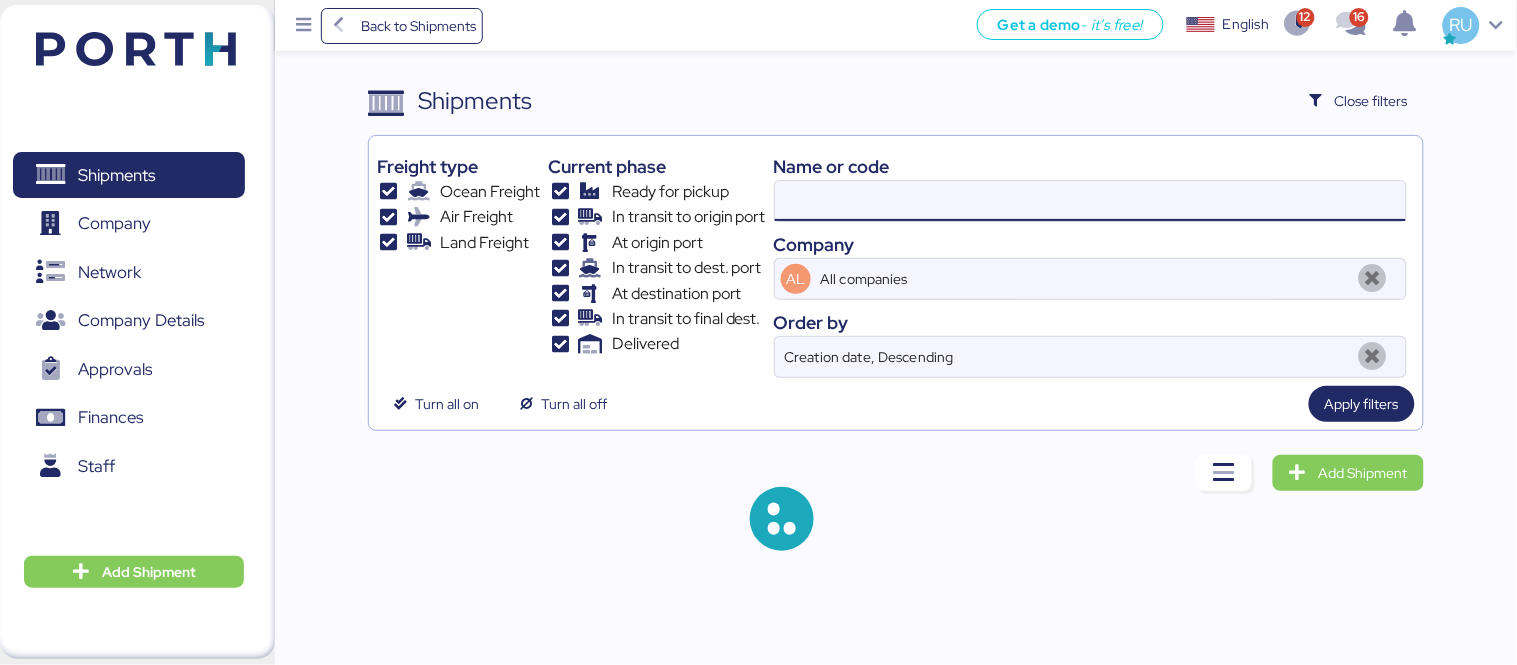 click at bounding box center [1090, 201] 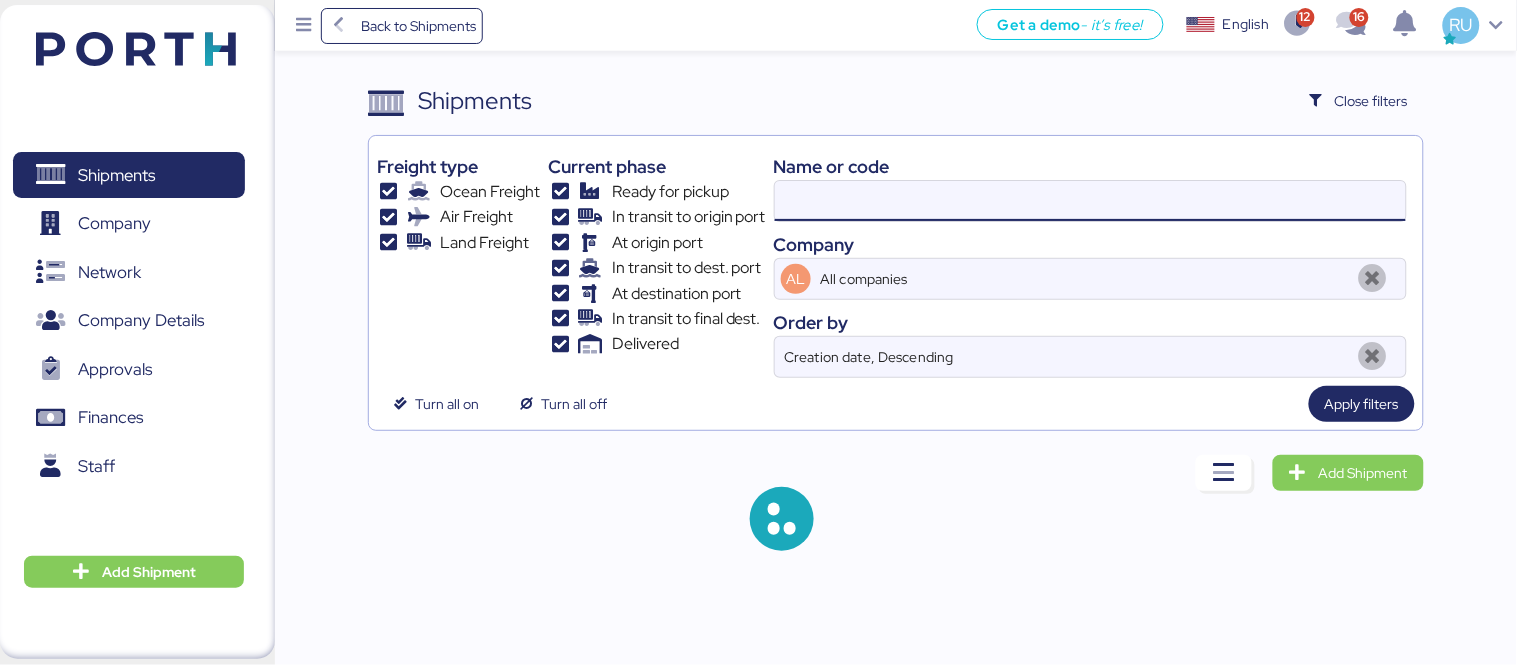 paste on "[NUMBER]" 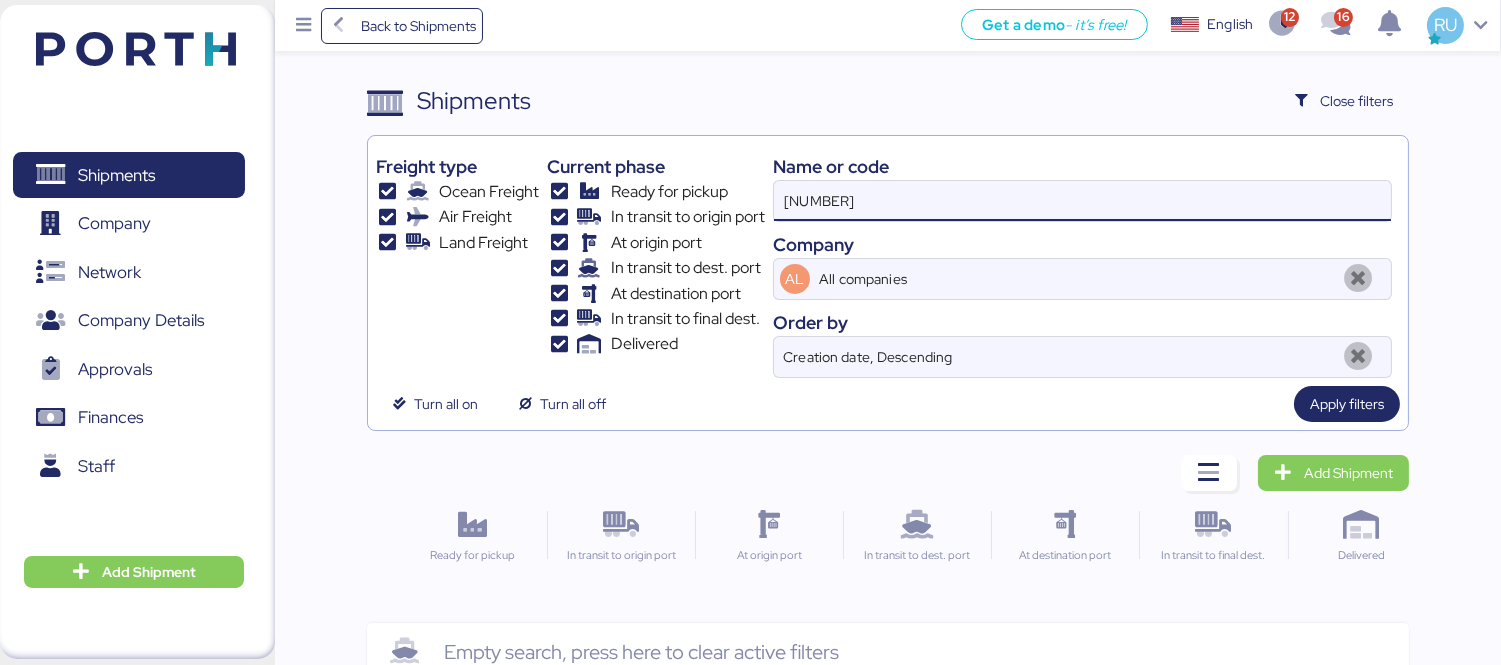 type on "[NUMBER]" 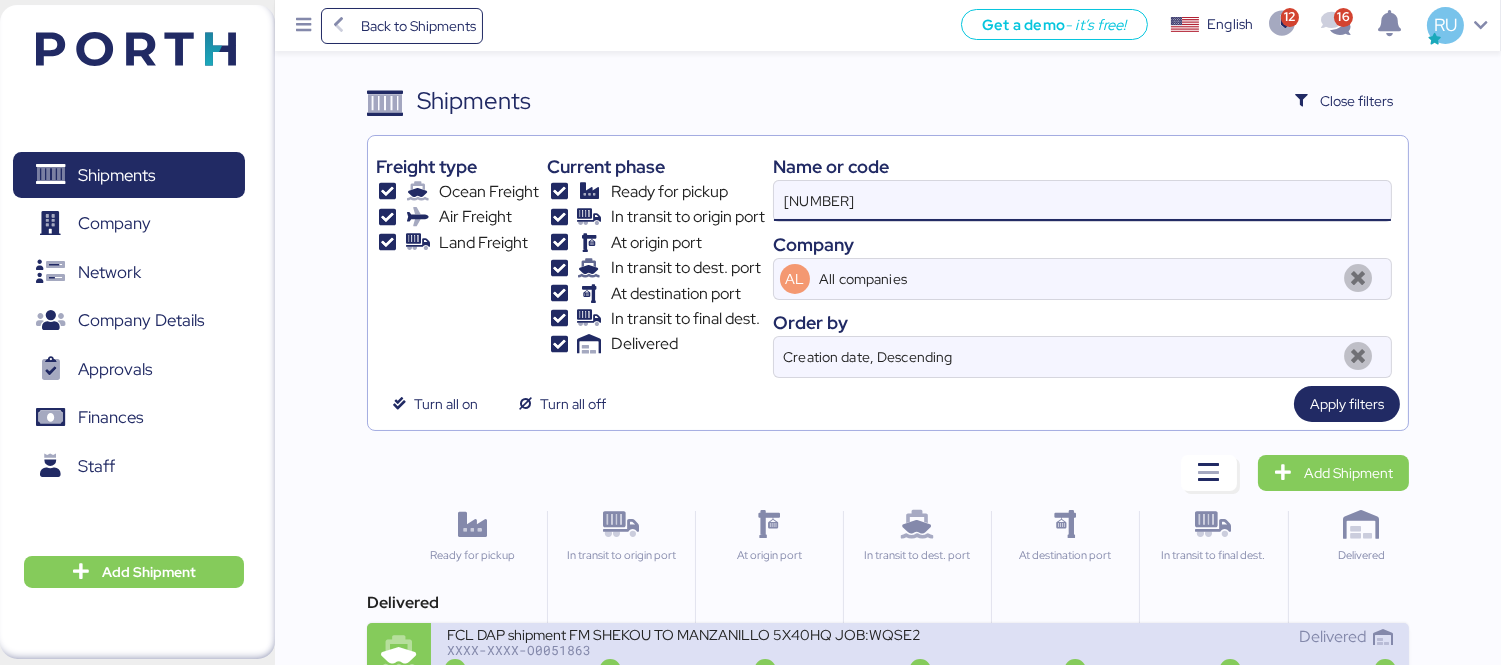 scroll, scrollTop: 37, scrollLeft: 0, axis: vertical 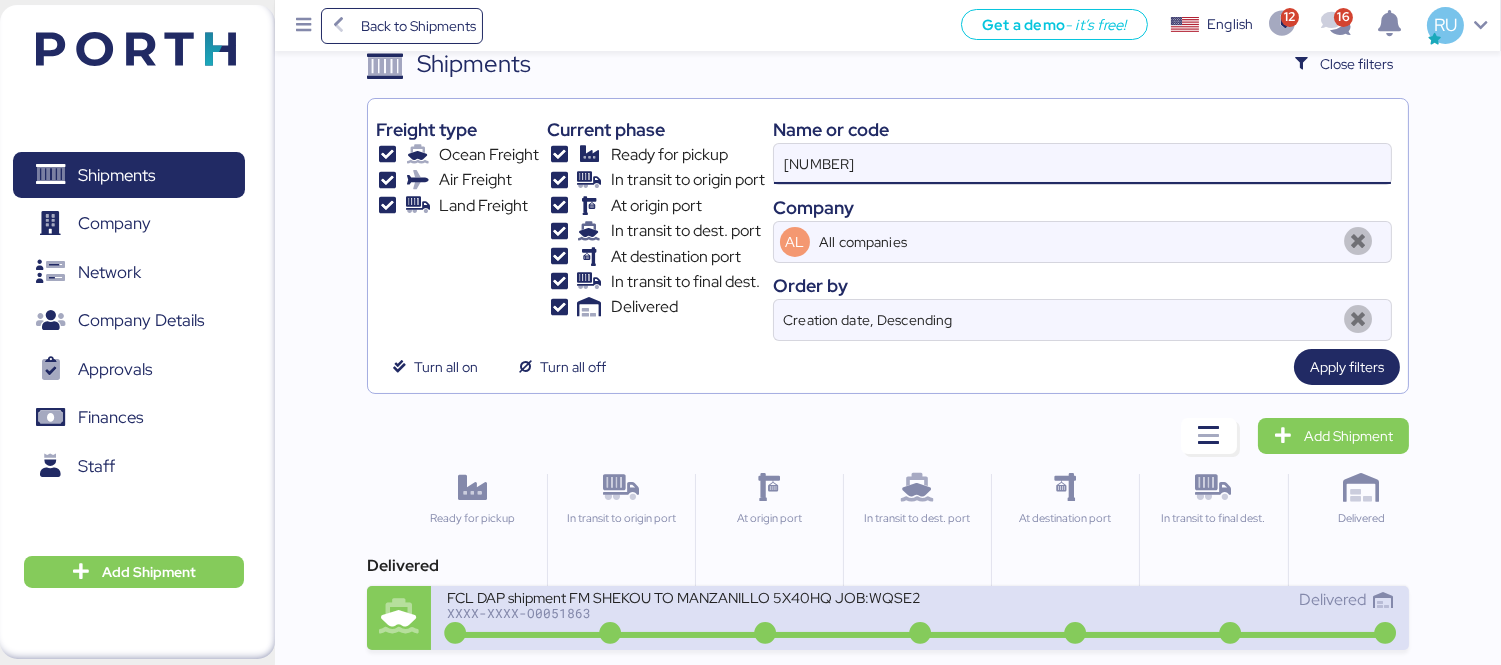 click on "XXXX-XXXX-O0051863" at bounding box center [683, 613] 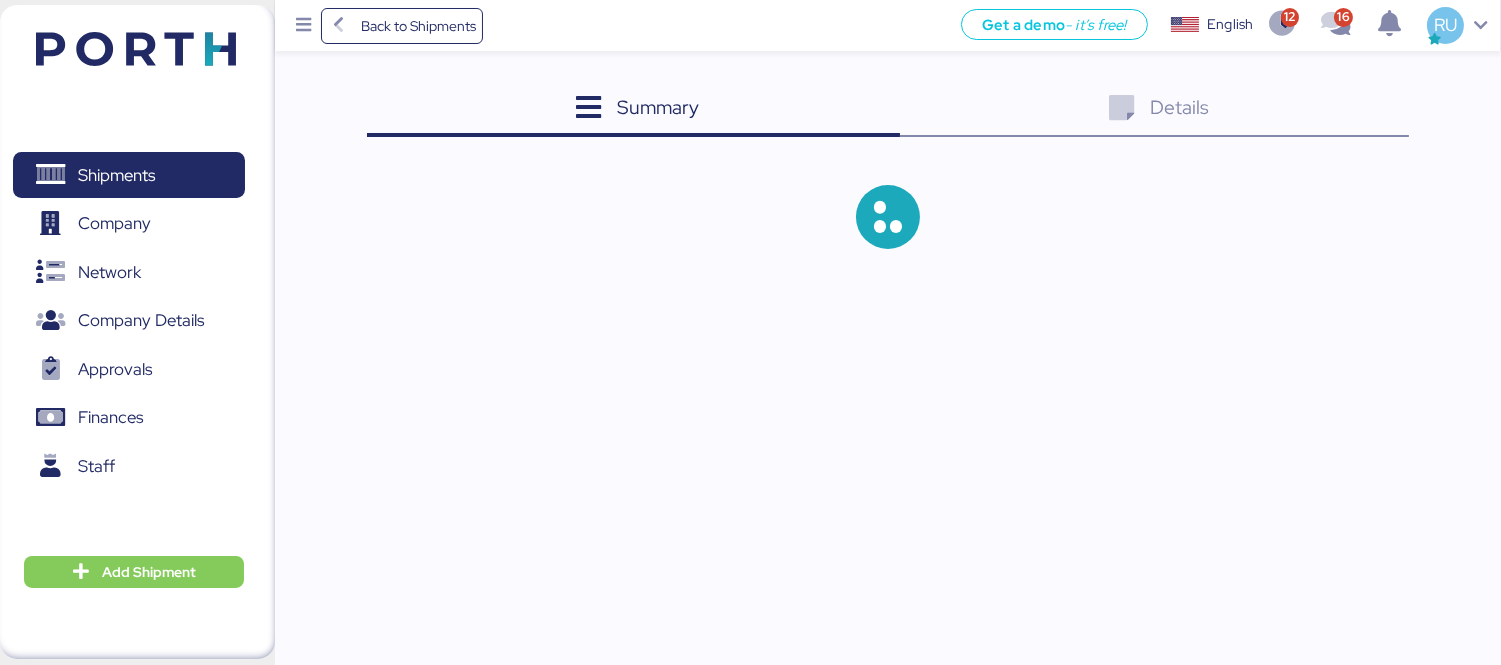 scroll, scrollTop: 0, scrollLeft: 0, axis: both 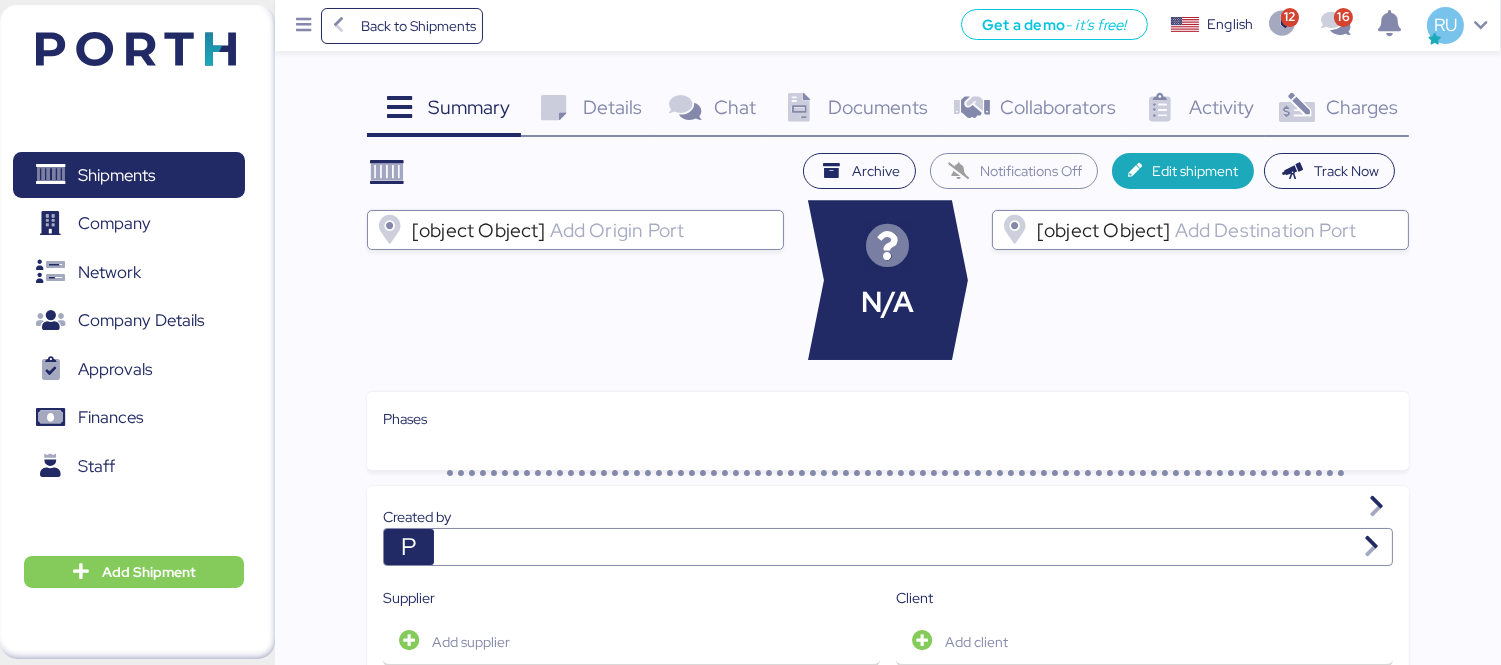 click on "Summary 0 Details 0 Chat 0 Documents 0 Collaborators 0 Activity 0 Charges 0 Archive Notifications Off Edit shipment Track Now [object Object] N/A [object Object] Phases Created by P Supplier Add supplier Client Add client Customs broker Add broker Forwarder Add Forwarder Other Add other Documents Name CARTA ENCOMIENDA ZIM [NUMBER].docx.pdf private WQSE2506X35HBL 电放件2025-06-24.pdf private PL&CI 46pallets-C 柜号：[NUMBER].xls private PL&CI 46pallets-B 柜号：[NUMBER].xls private PL&CI 46pallets-D 柜号：[NUMBER].xls private Show less documents Activity Messages" at bounding box center (750, 736) 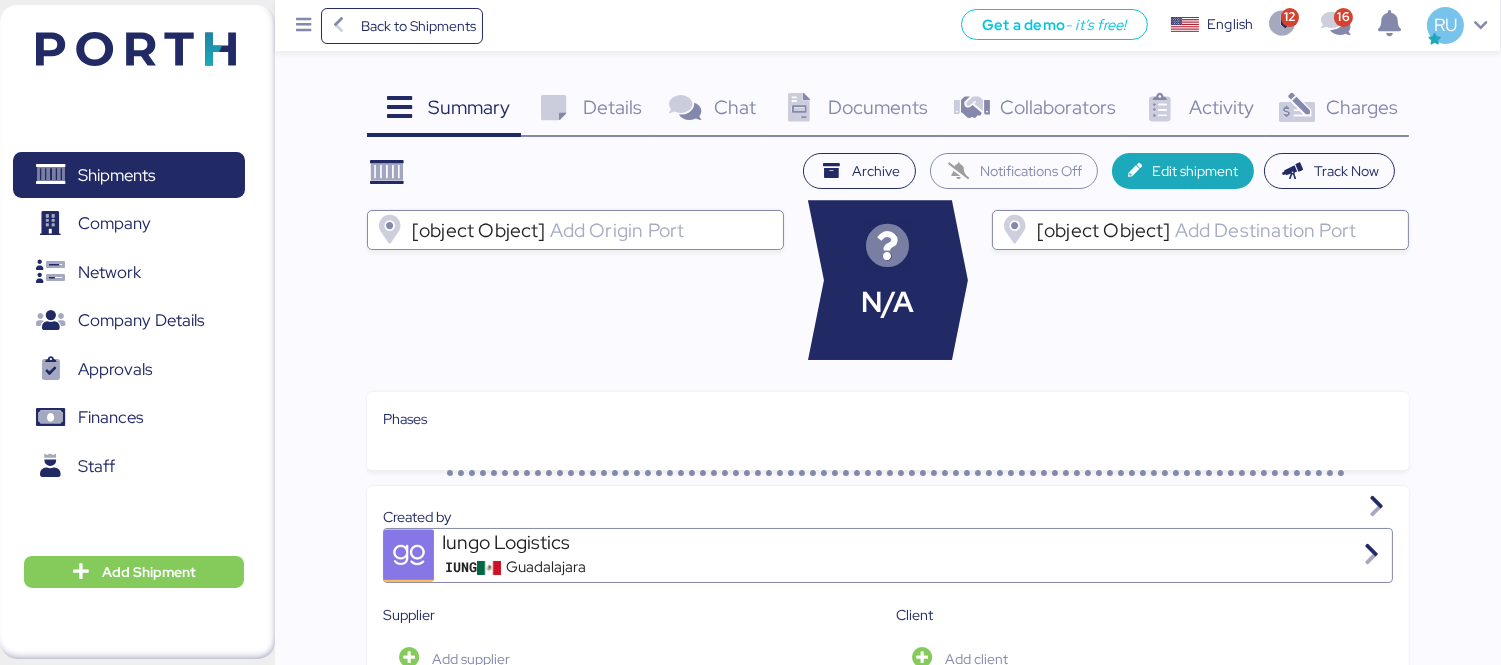 click on "Charges 0" at bounding box center [1337, 110] 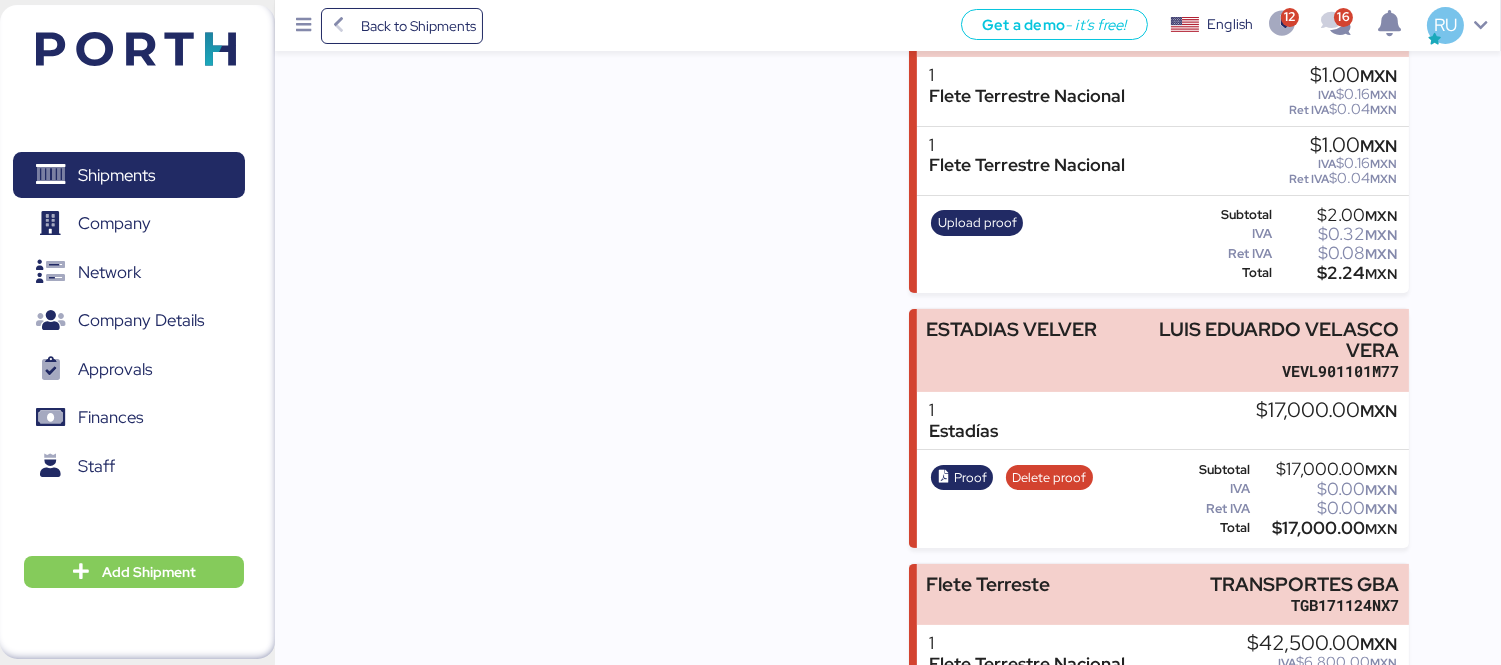 scroll, scrollTop: 862, scrollLeft: 0, axis: vertical 